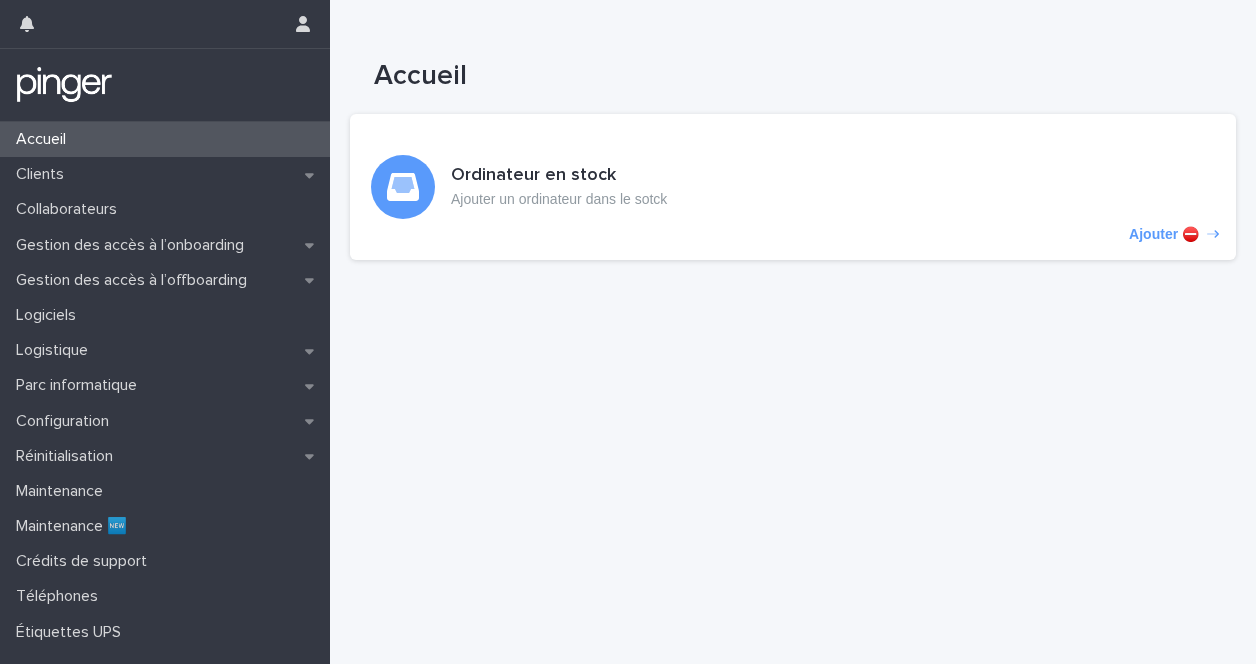 scroll, scrollTop: 0, scrollLeft: 0, axis: both 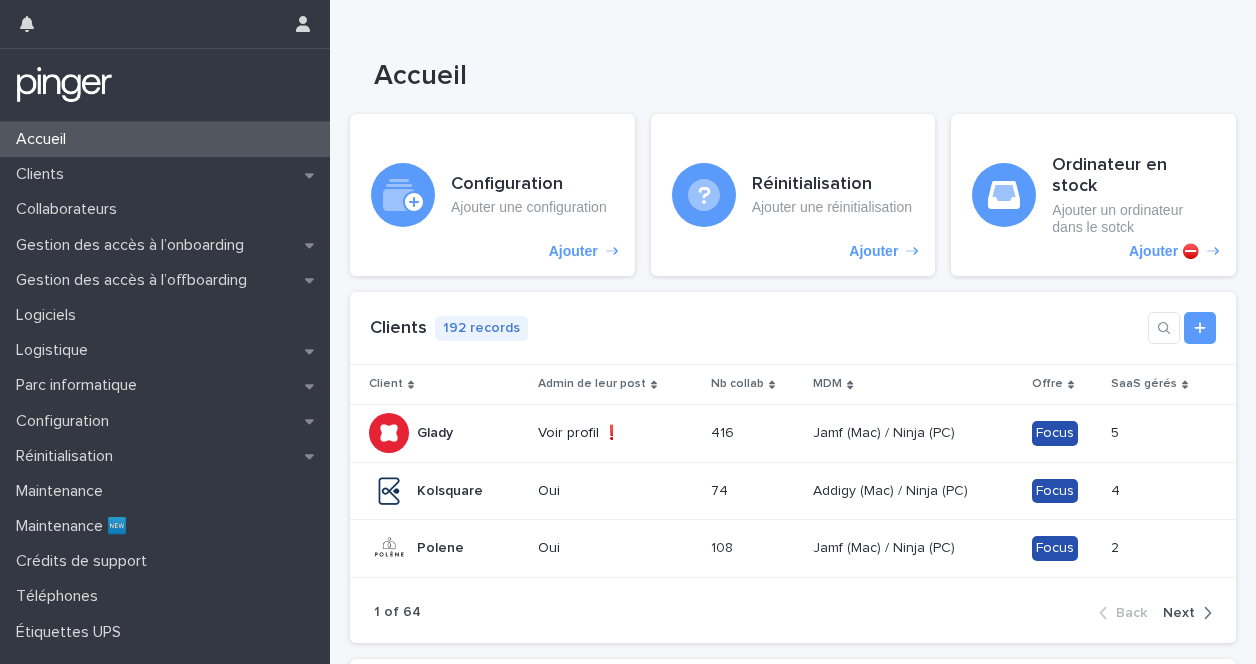 click on "Clients [NUMBER] records" at bounding box center (793, 328) 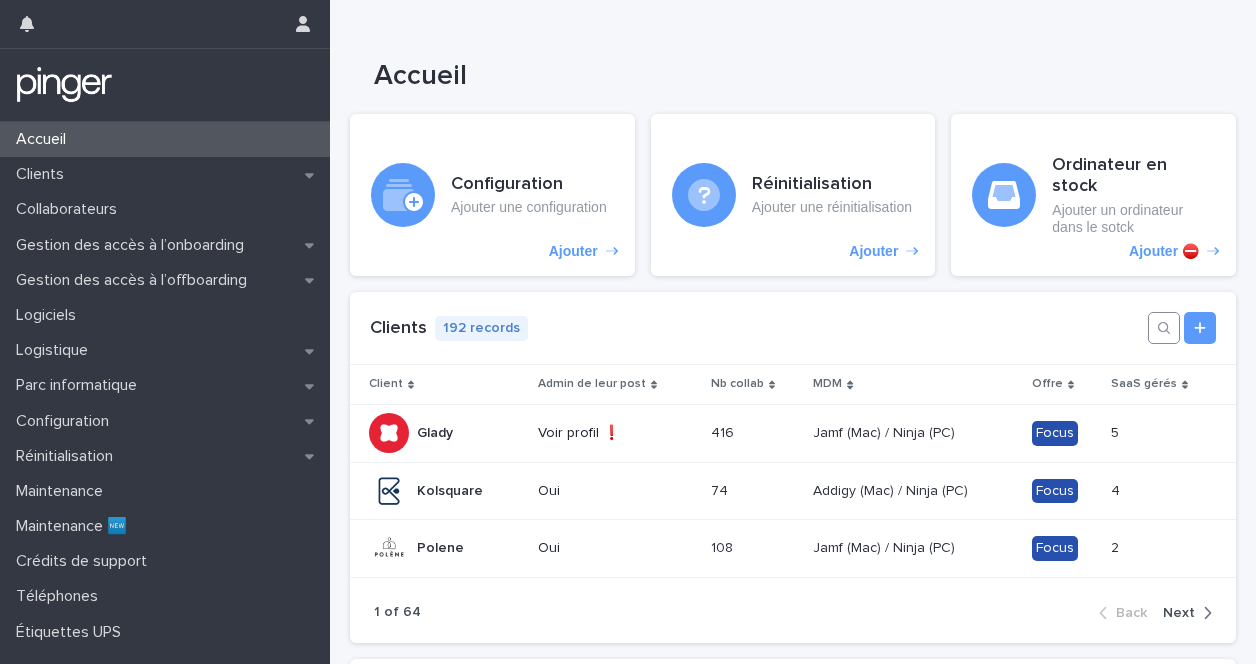 click at bounding box center [1164, 328] 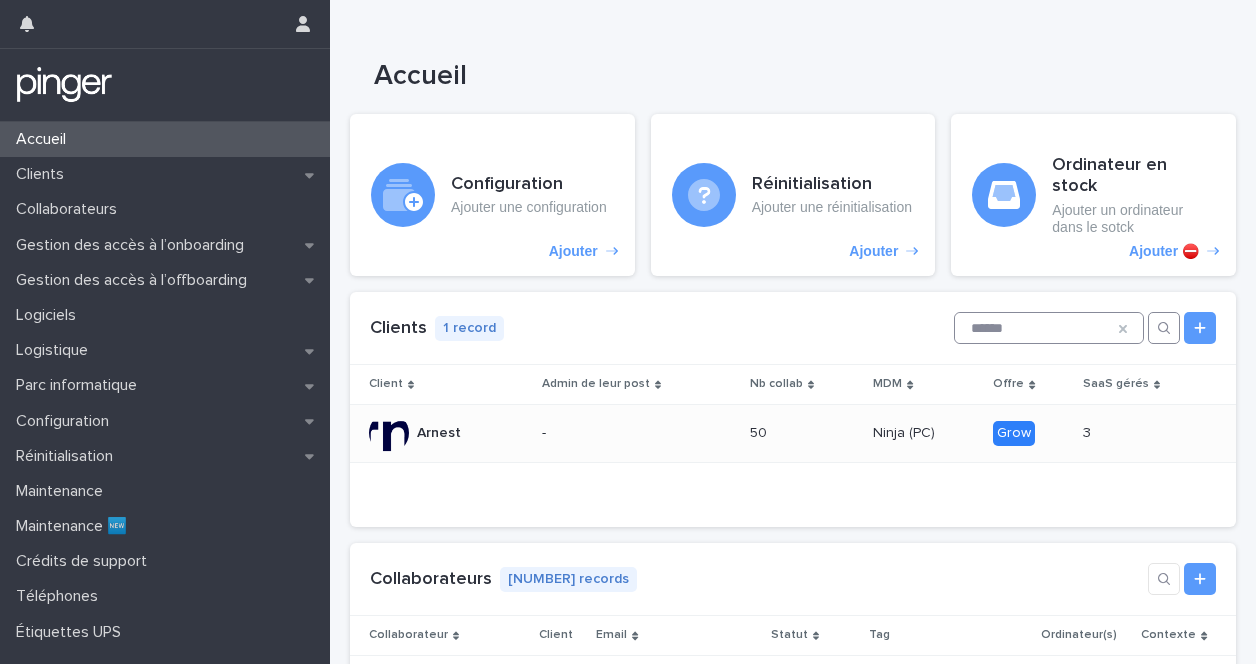 type on "******" 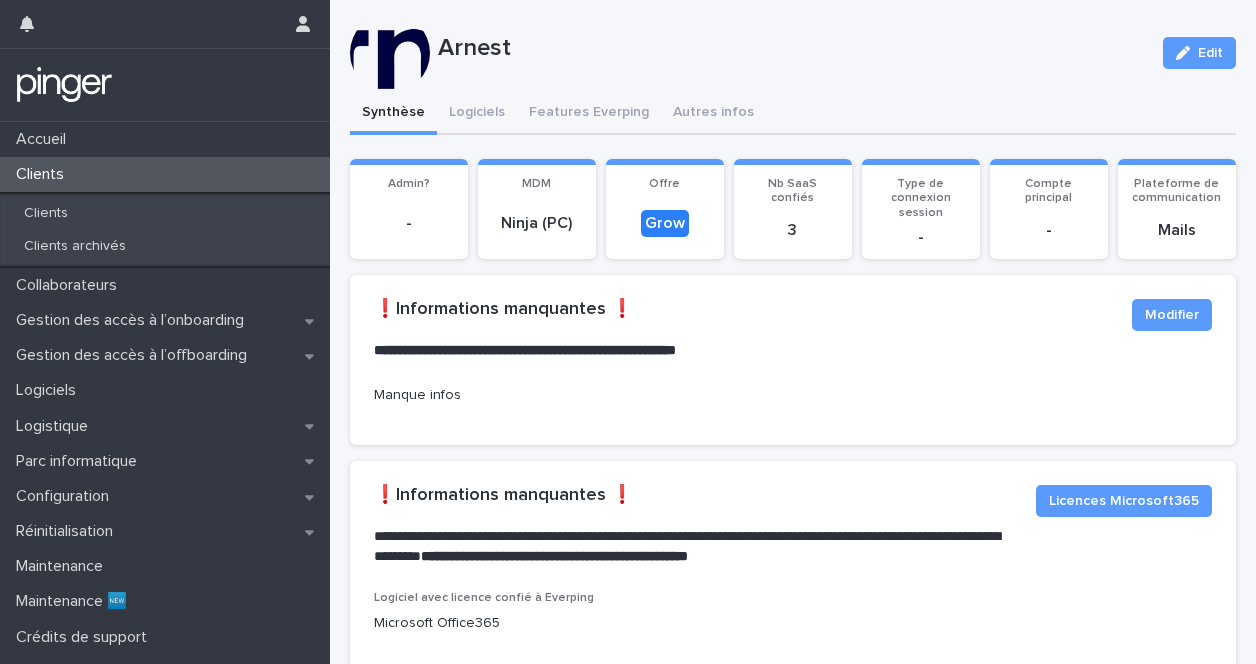 scroll, scrollTop: 30, scrollLeft: 0, axis: vertical 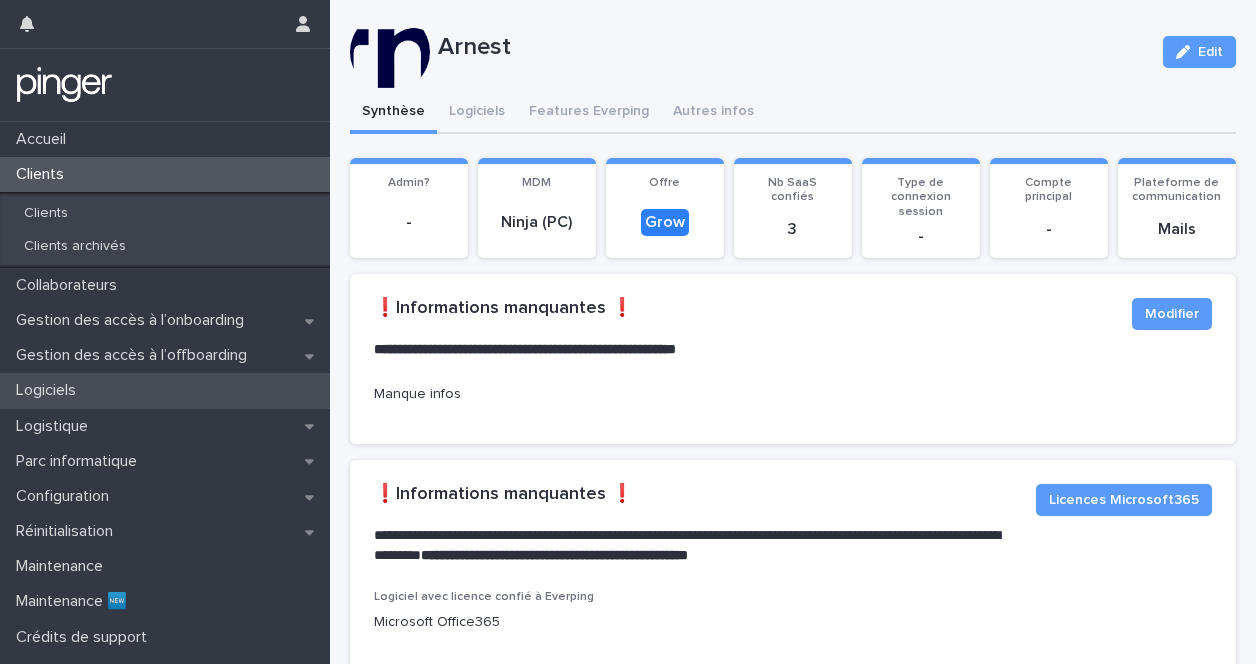 click on "Logiciels" at bounding box center [165, 390] 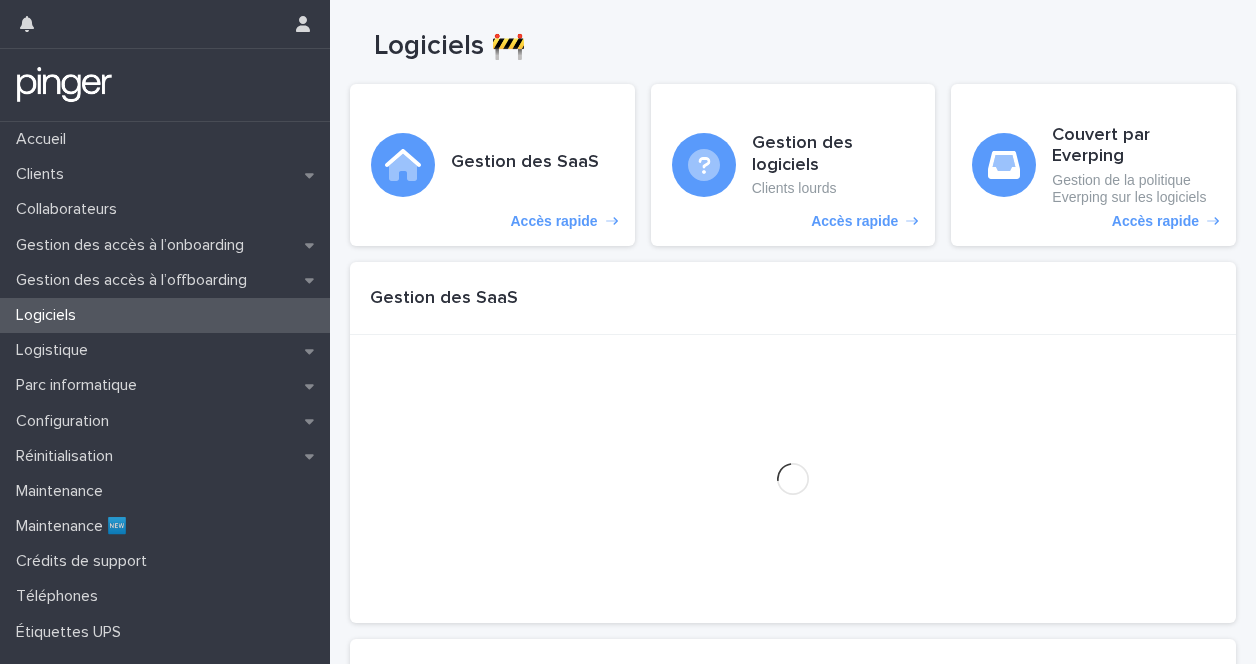 scroll, scrollTop: 124, scrollLeft: 0, axis: vertical 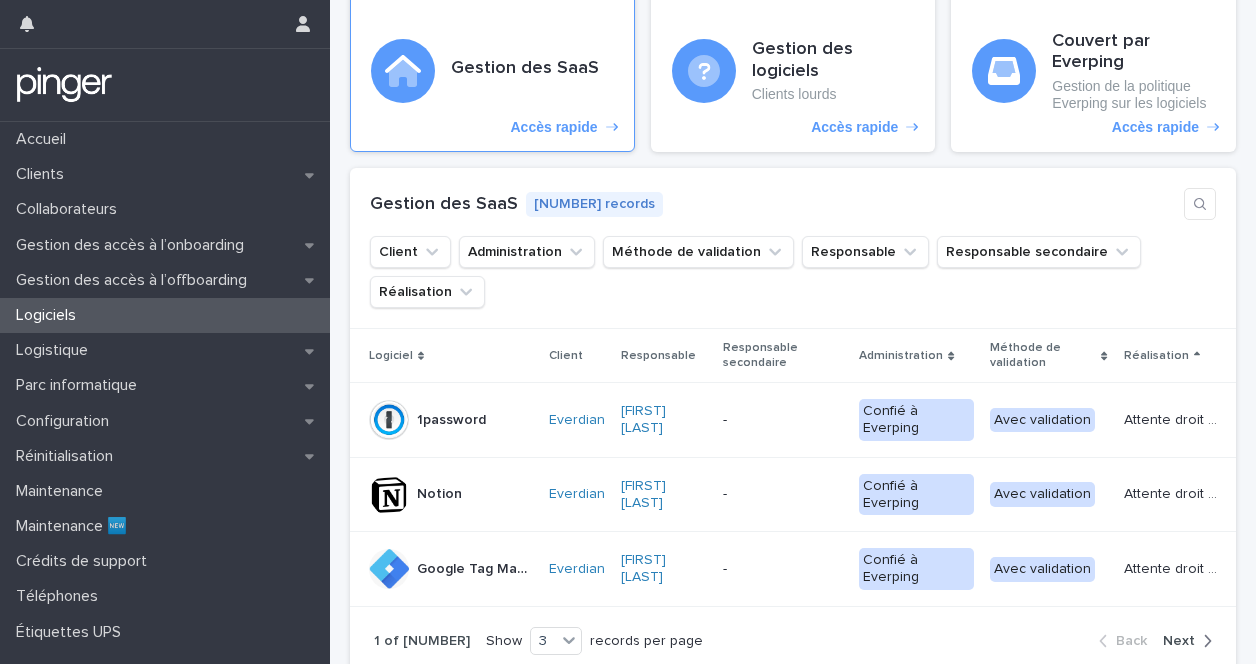 click on "Gestion des SaaS" at bounding box center (525, 71) 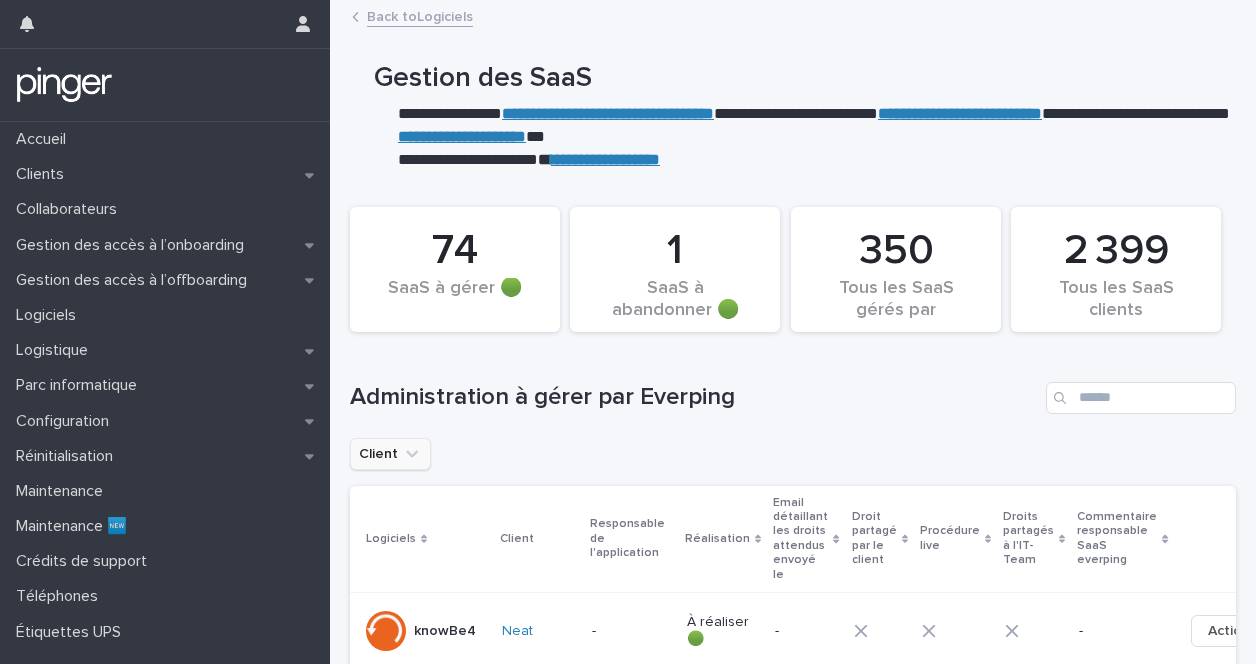 click on "Client" at bounding box center [390, 454] 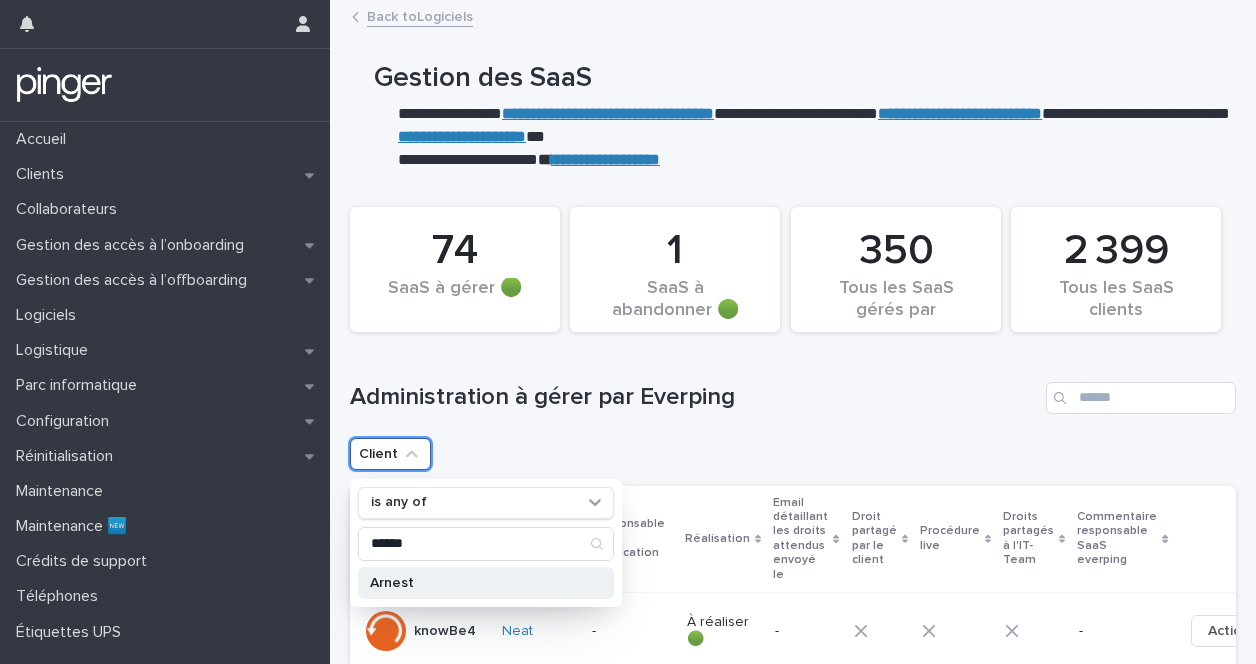 type on "******" 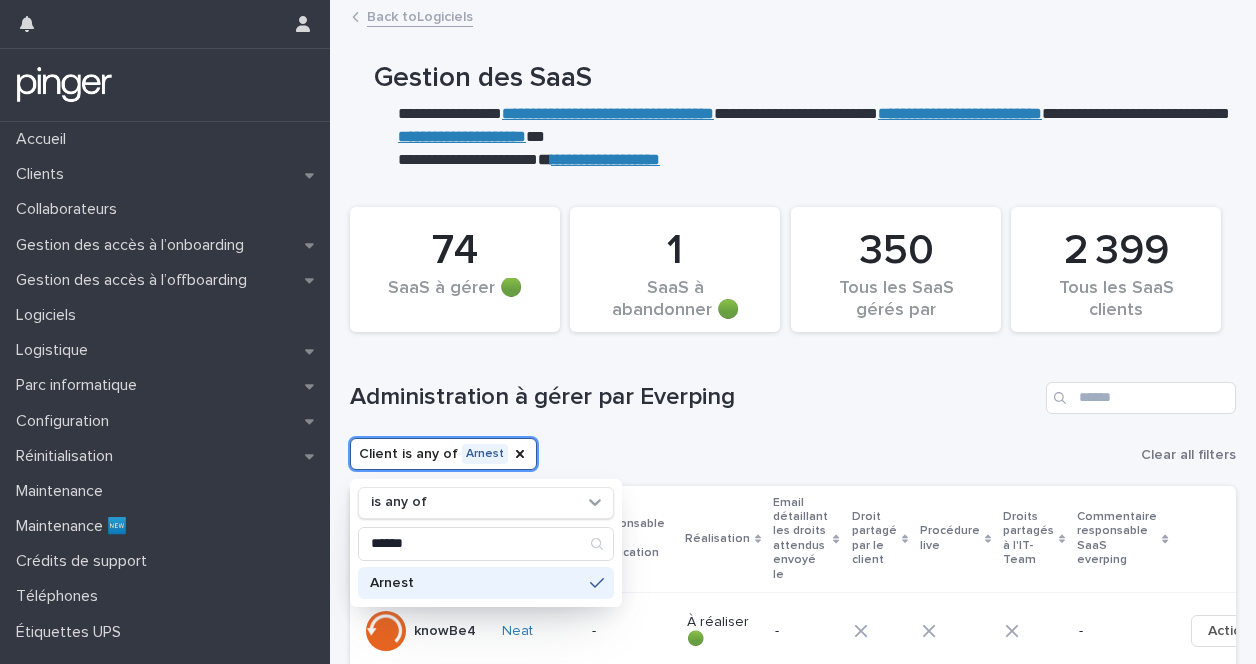 click on "Administration à gérer par Everping" at bounding box center [694, 397] 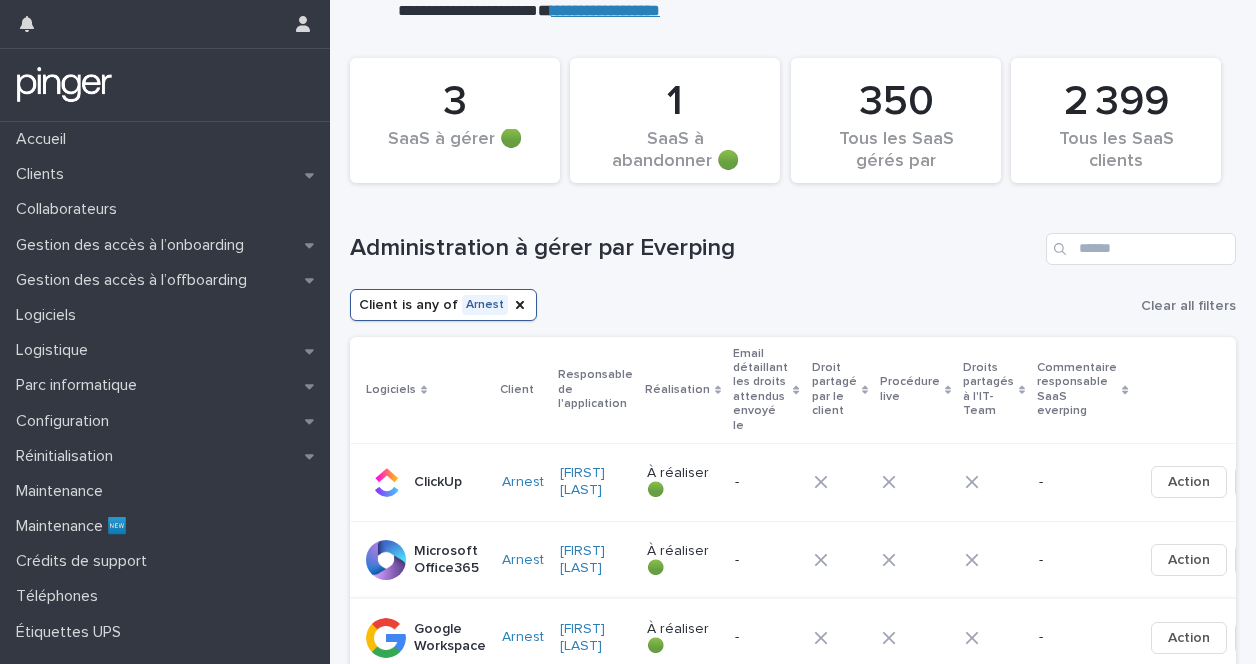 scroll, scrollTop: 363, scrollLeft: 0, axis: vertical 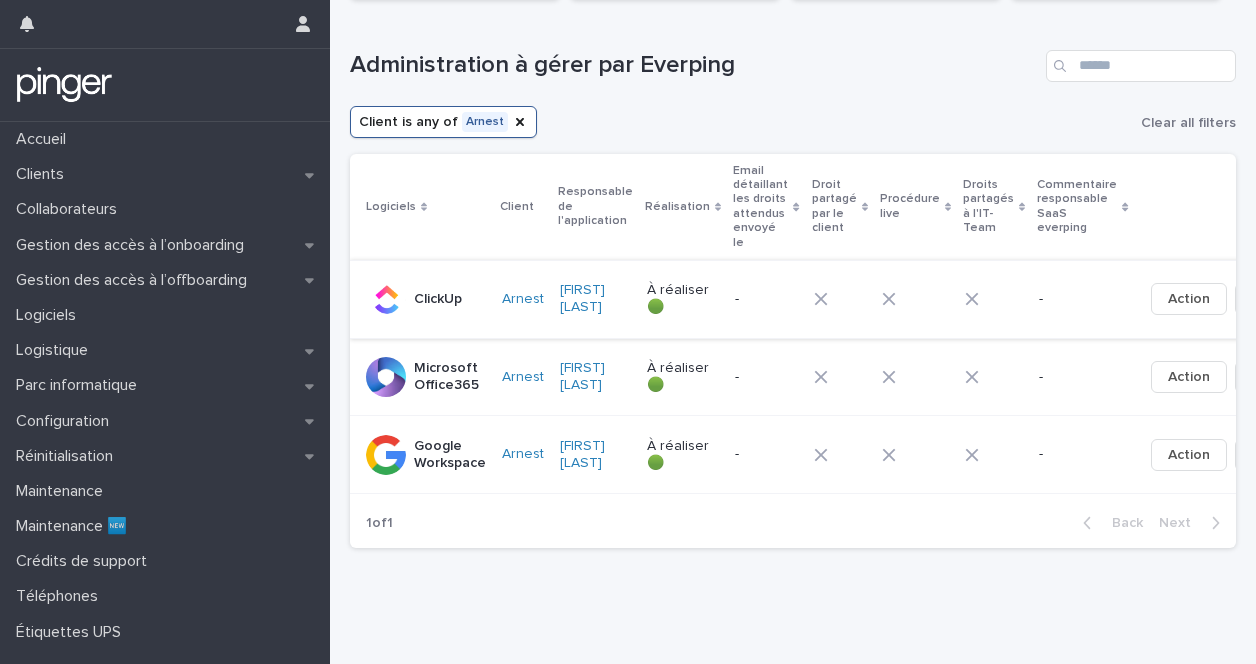 click on "✅" at bounding box center [1260, 299] 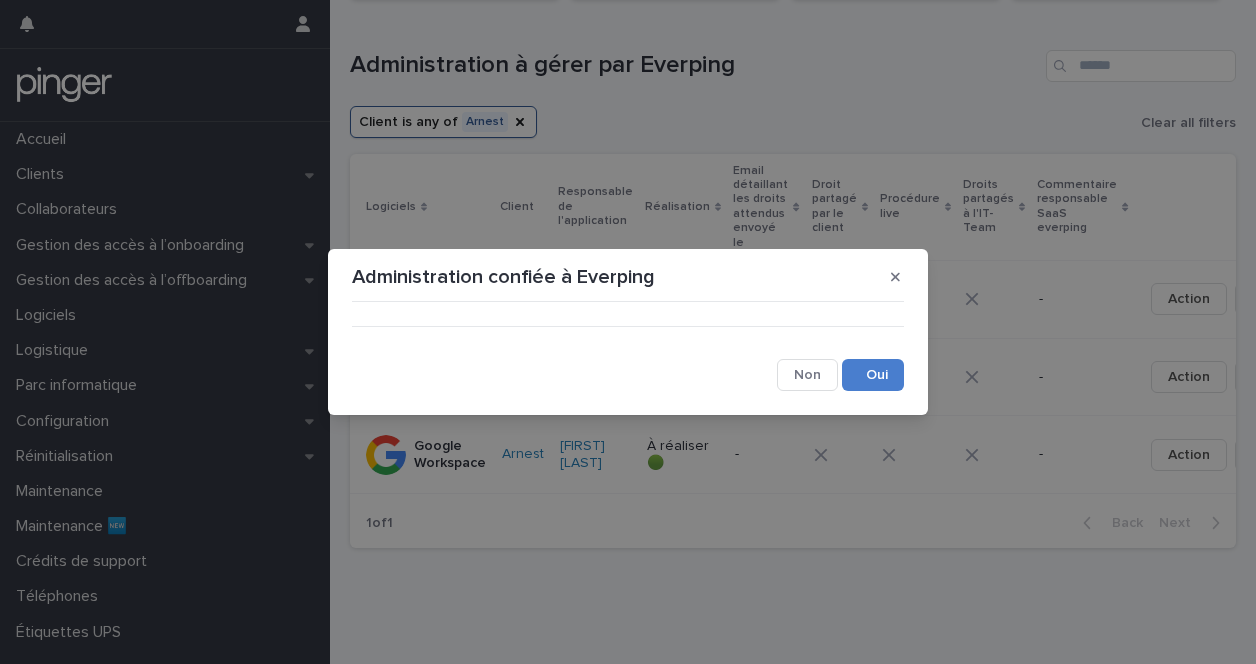 click on "Save" at bounding box center [873, 375] 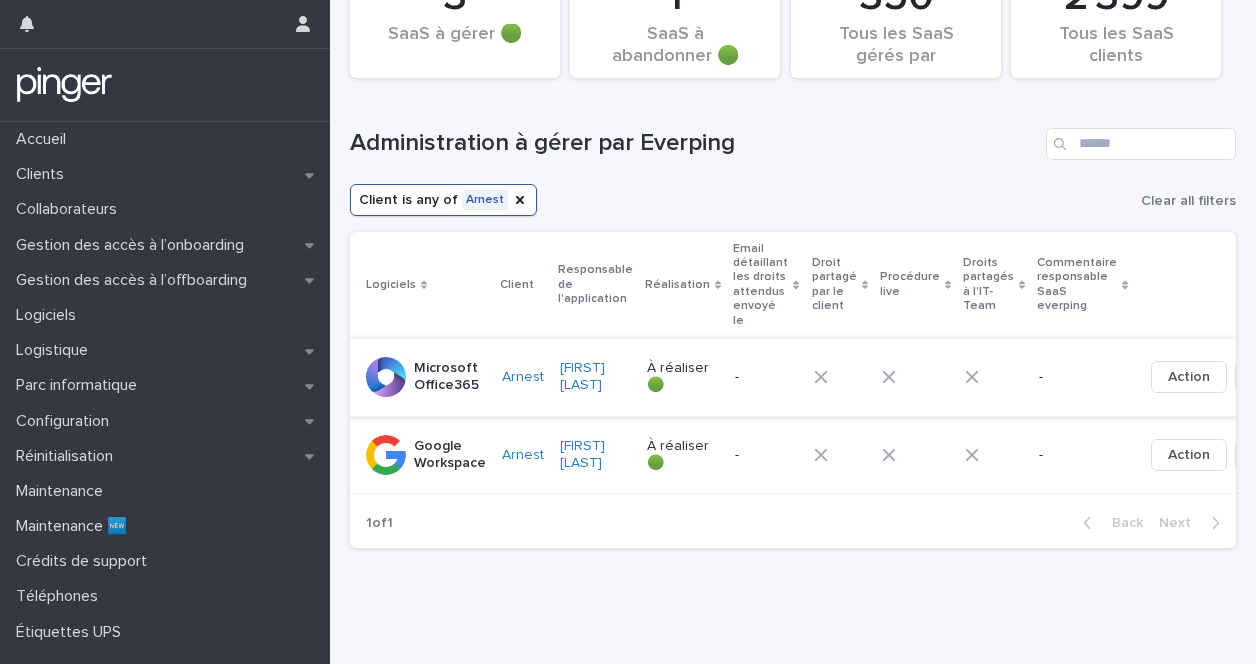 scroll, scrollTop: 285, scrollLeft: 0, axis: vertical 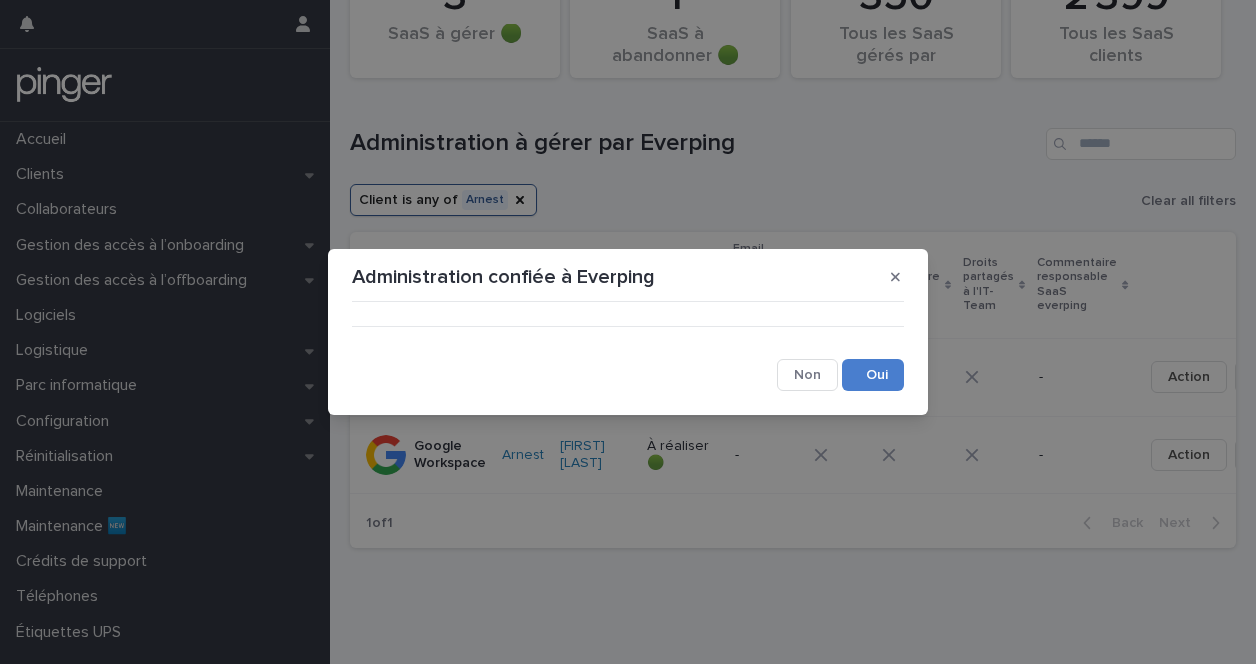 click on "Save" at bounding box center (873, 375) 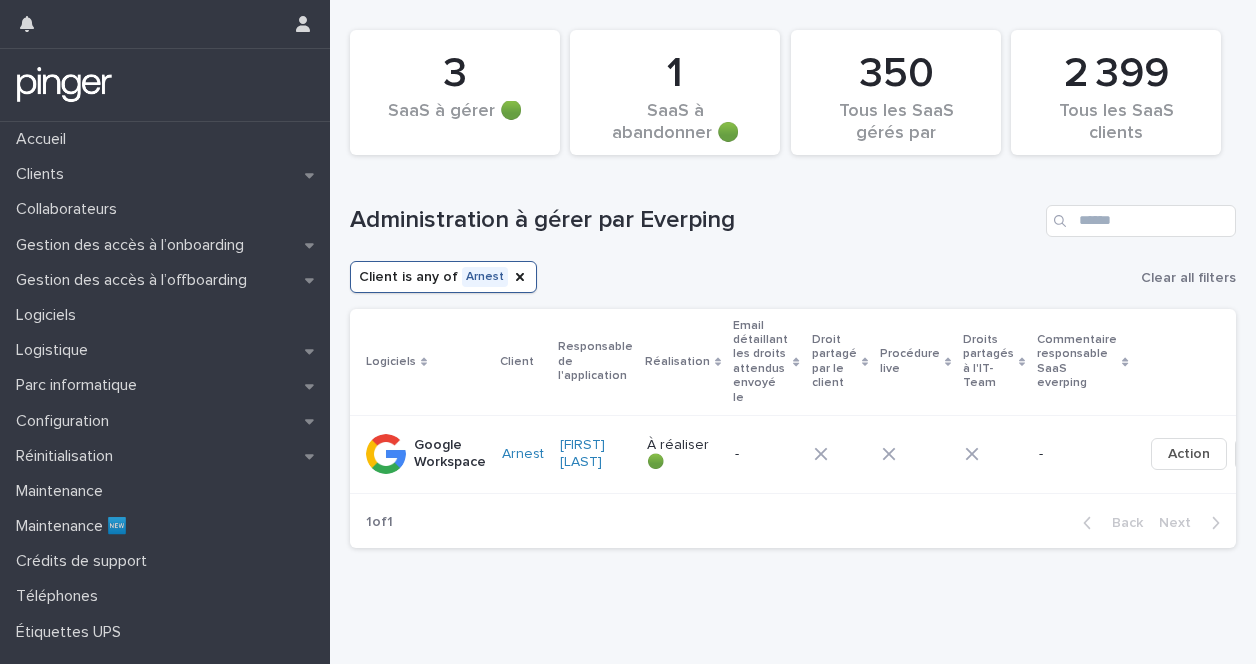 scroll, scrollTop: 207, scrollLeft: 0, axis: vertical 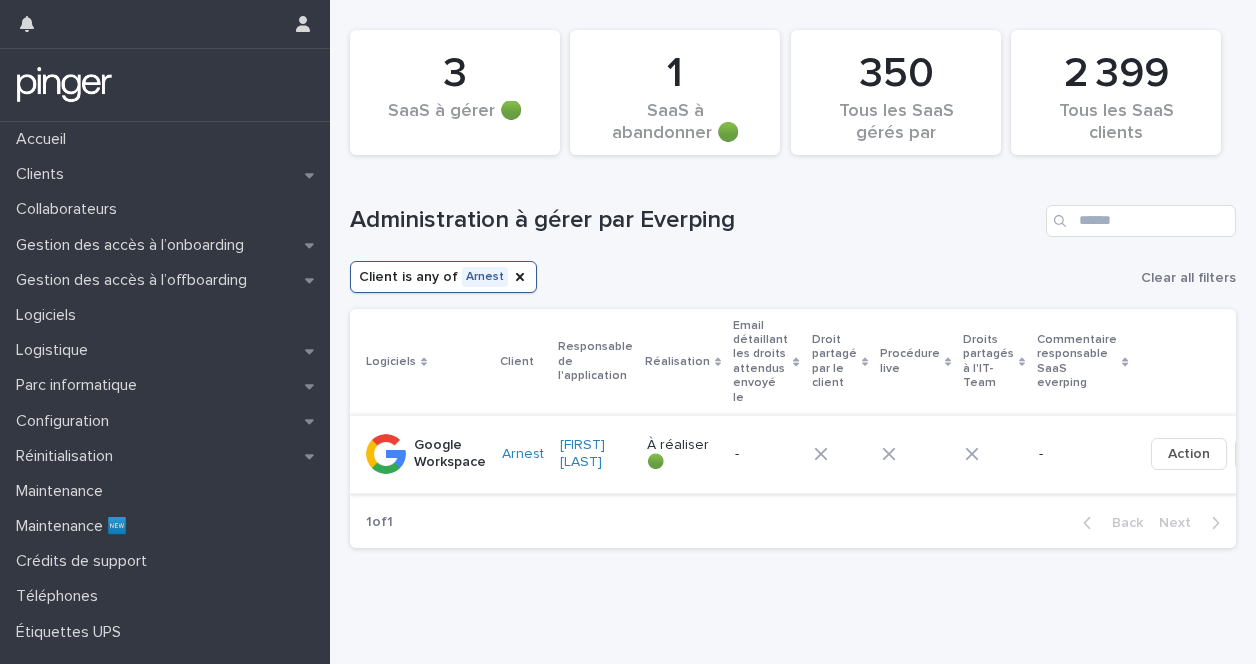click on "✅" at bounding box center (1260, 454) 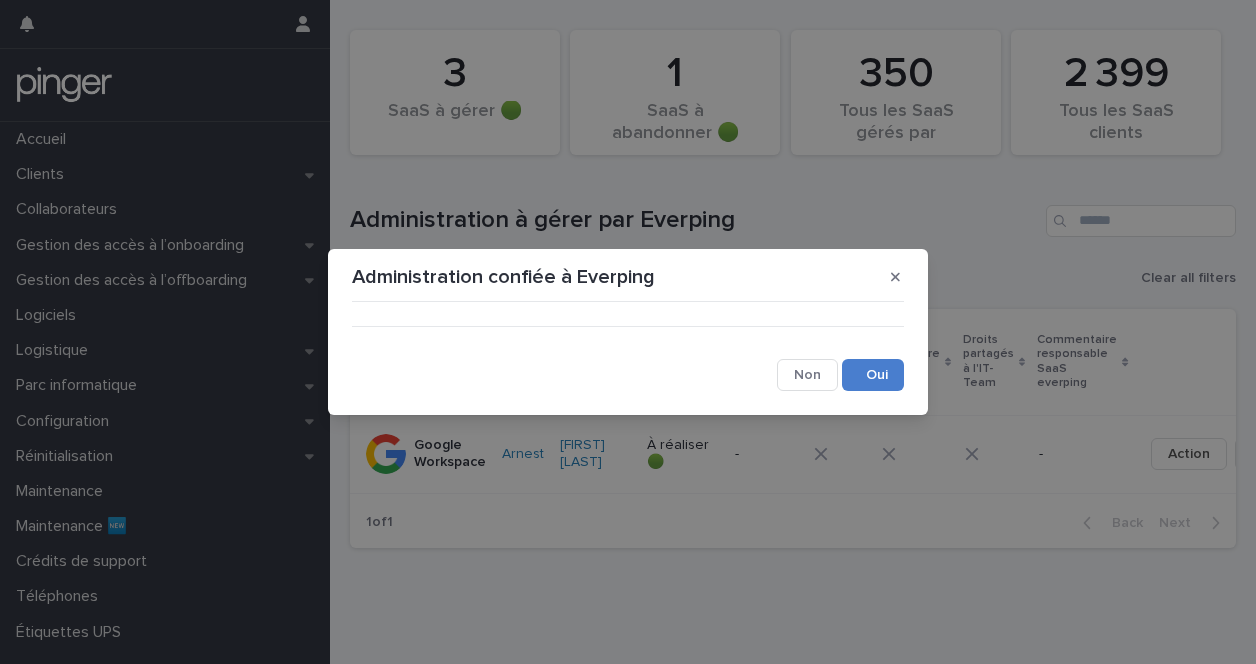 click on "Save" at bounding box center (873, 375) 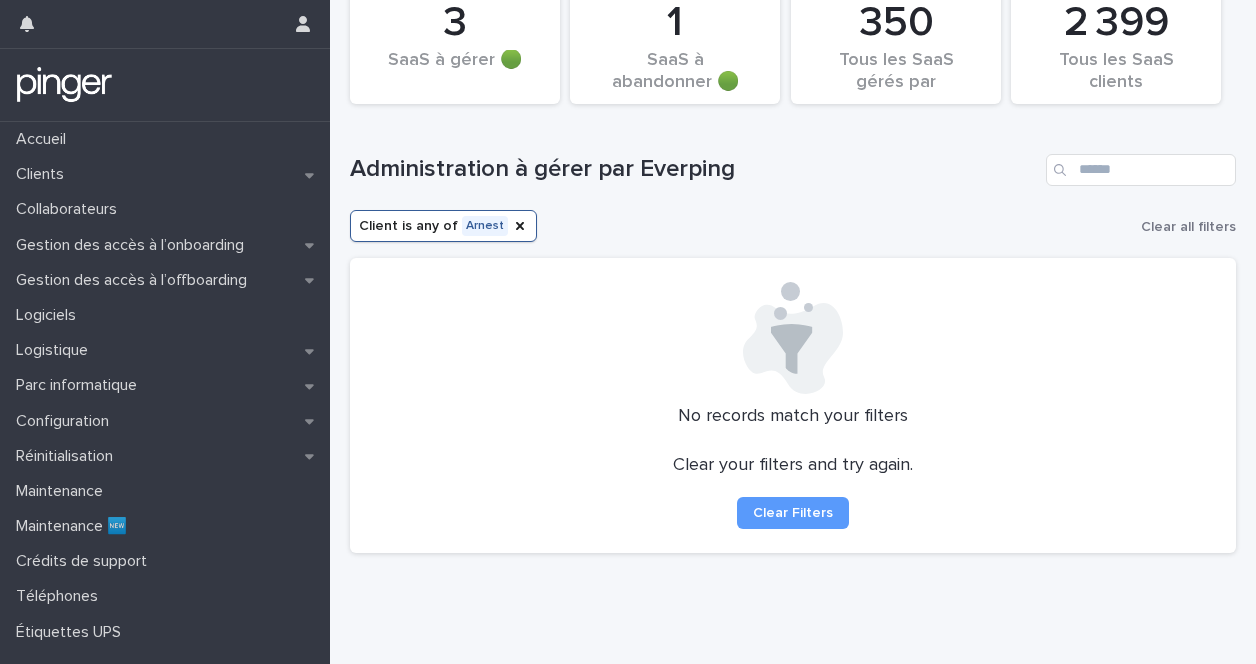 scroll, scrollTop: 0, scrollLeft: 0, axis: both 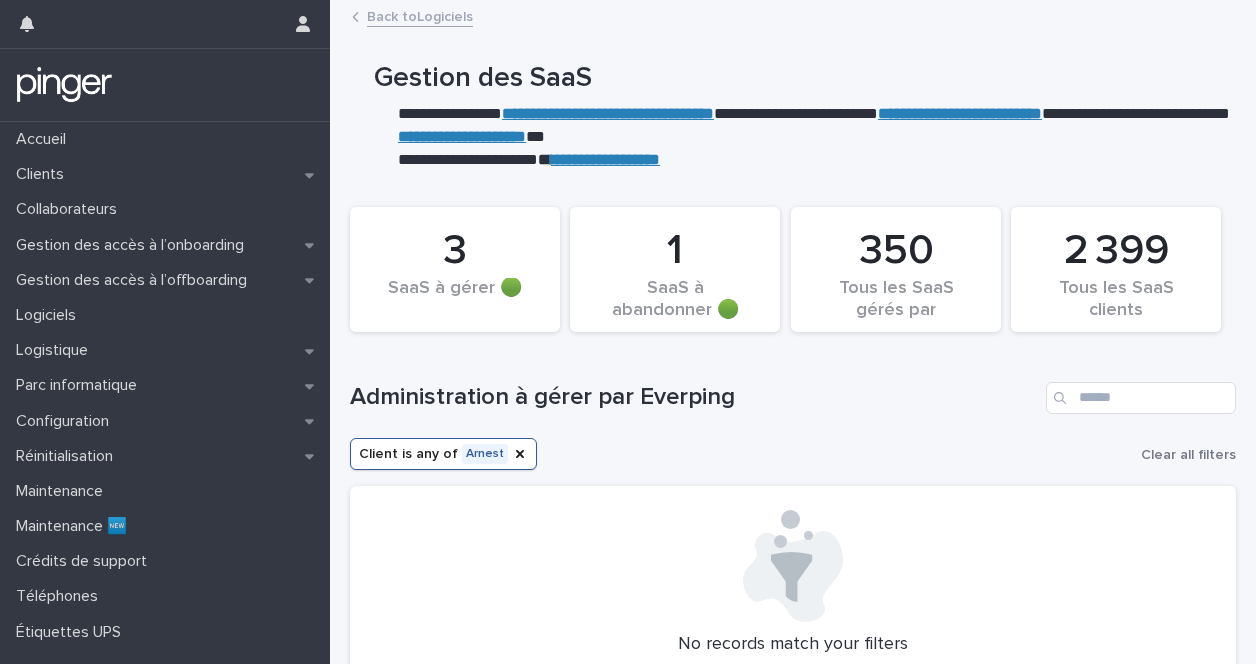 click on "**********" at bounding box center [960, 113] 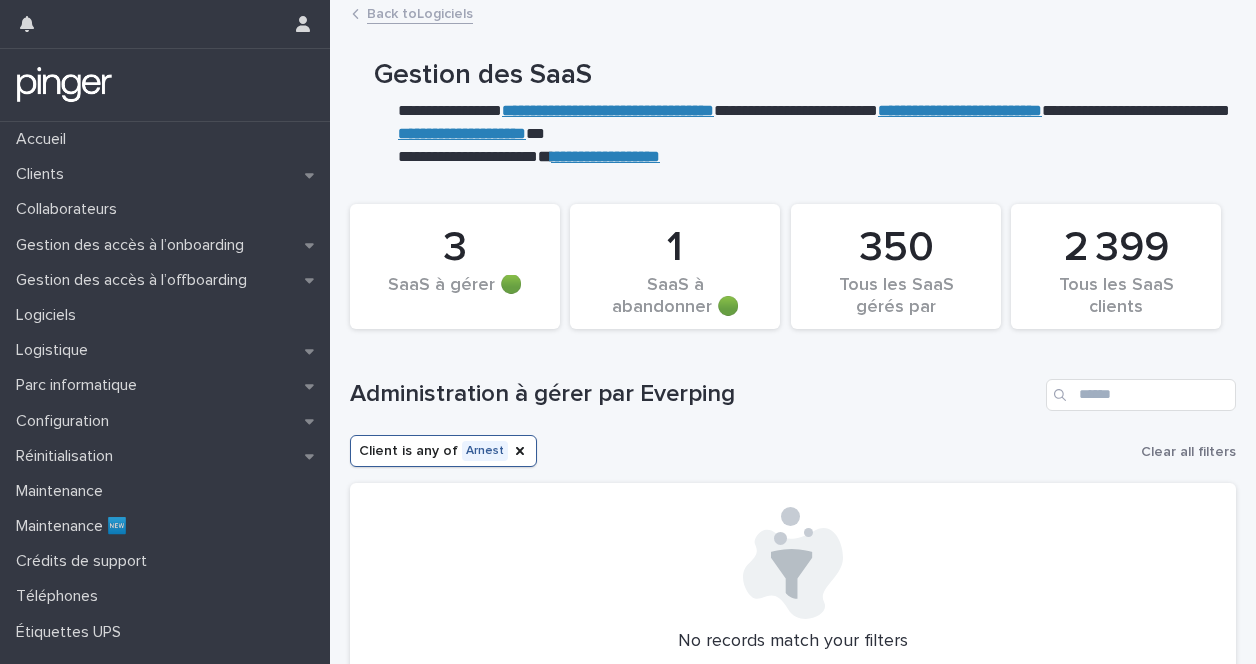 scroll, scrollTop: 4, scrollLeft: 0, axis: vertical 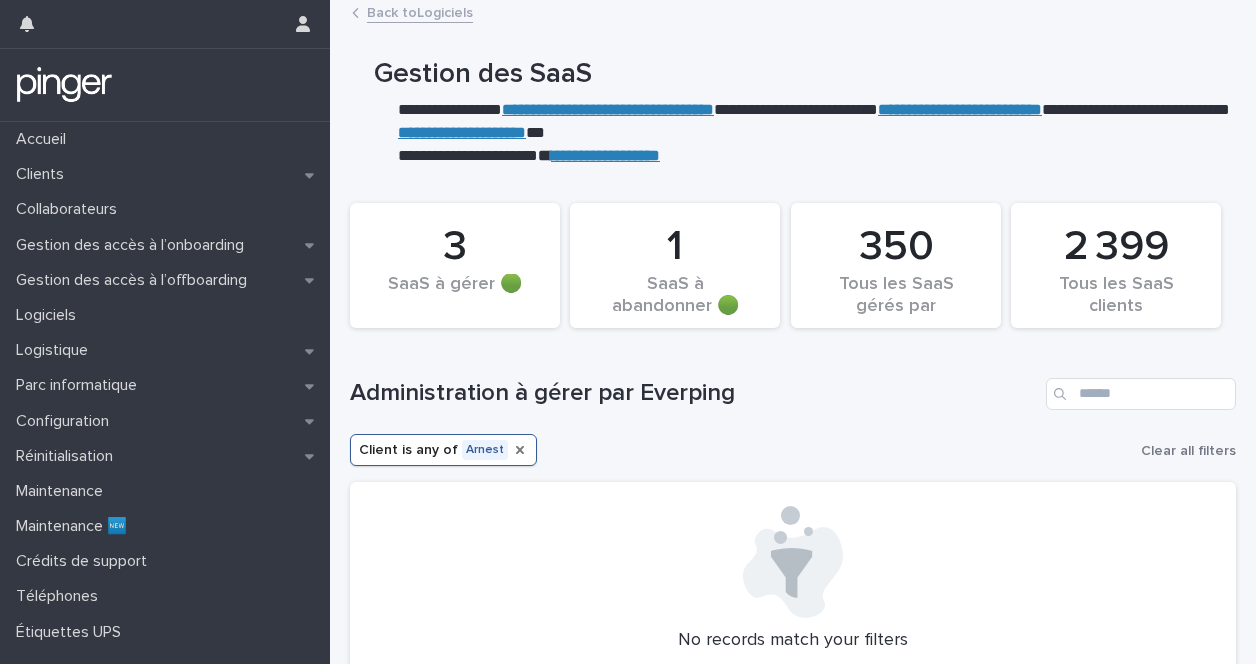 click 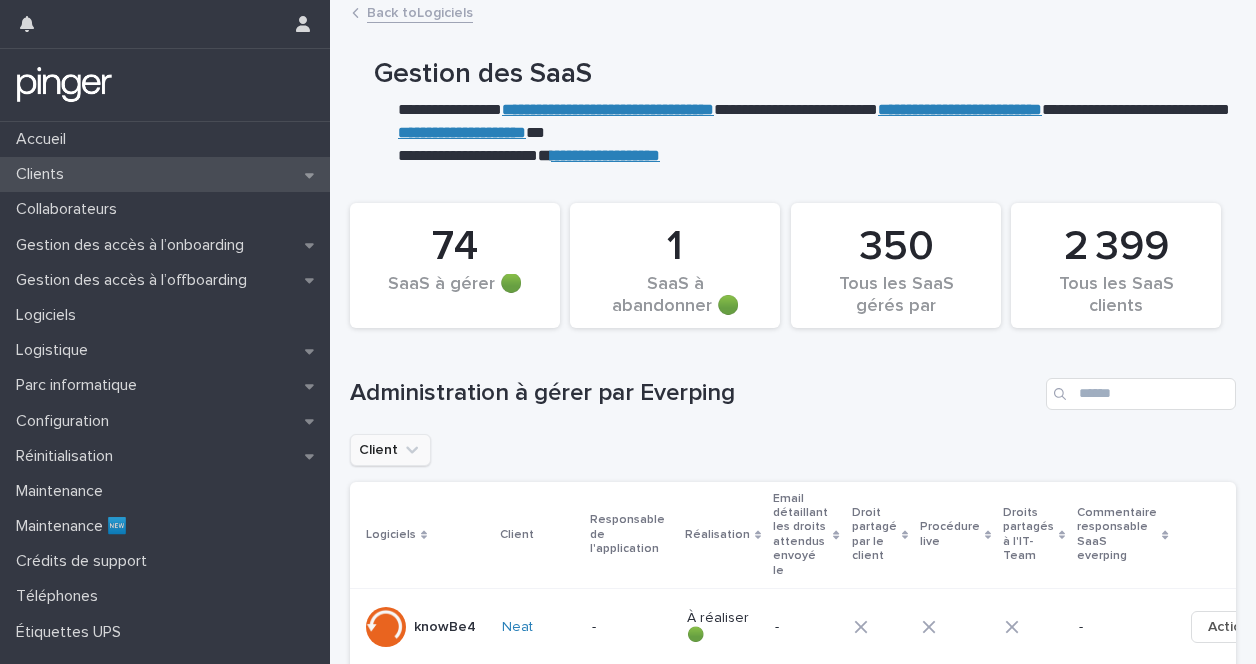 click on "Clients" at bounding box center (165, 174) 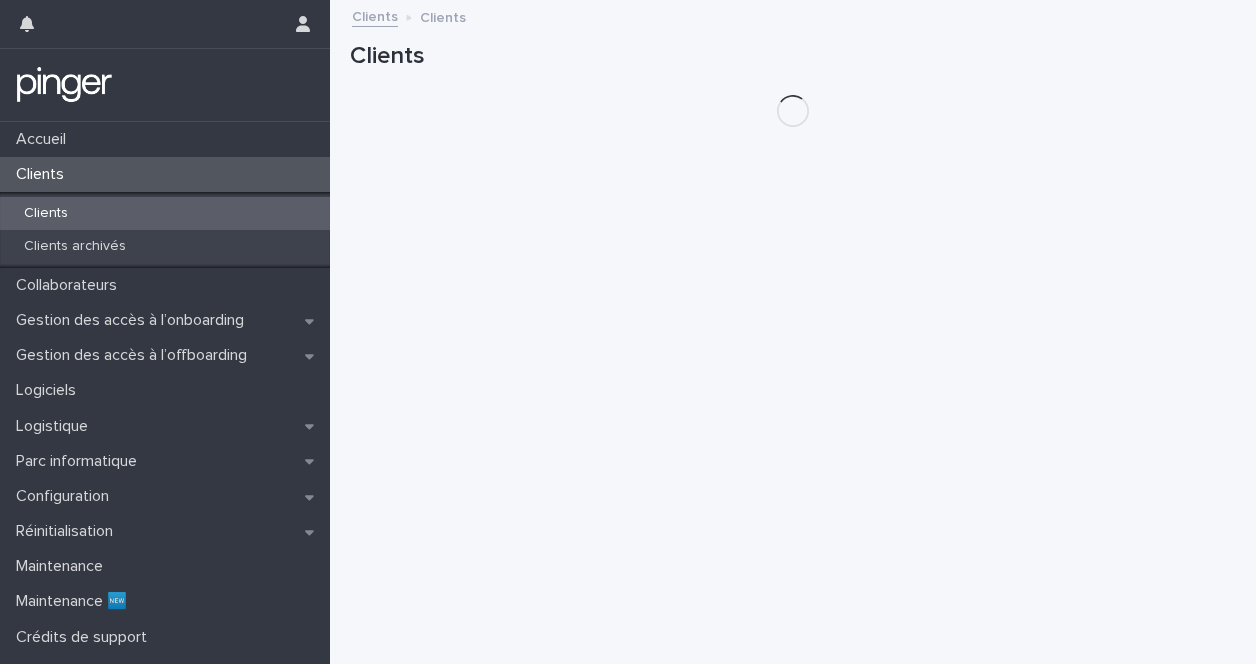 scroll, scrollTop: 0, scrollLeft: 0, axis: both 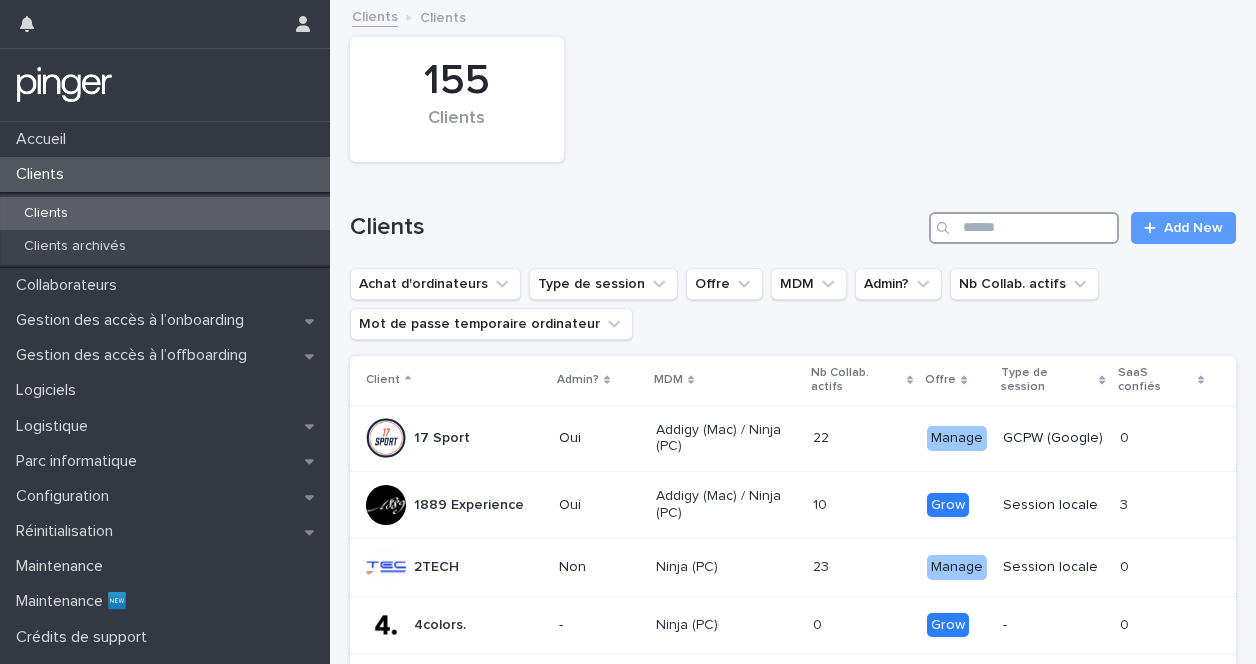 click at bounding box center [1024, 228] 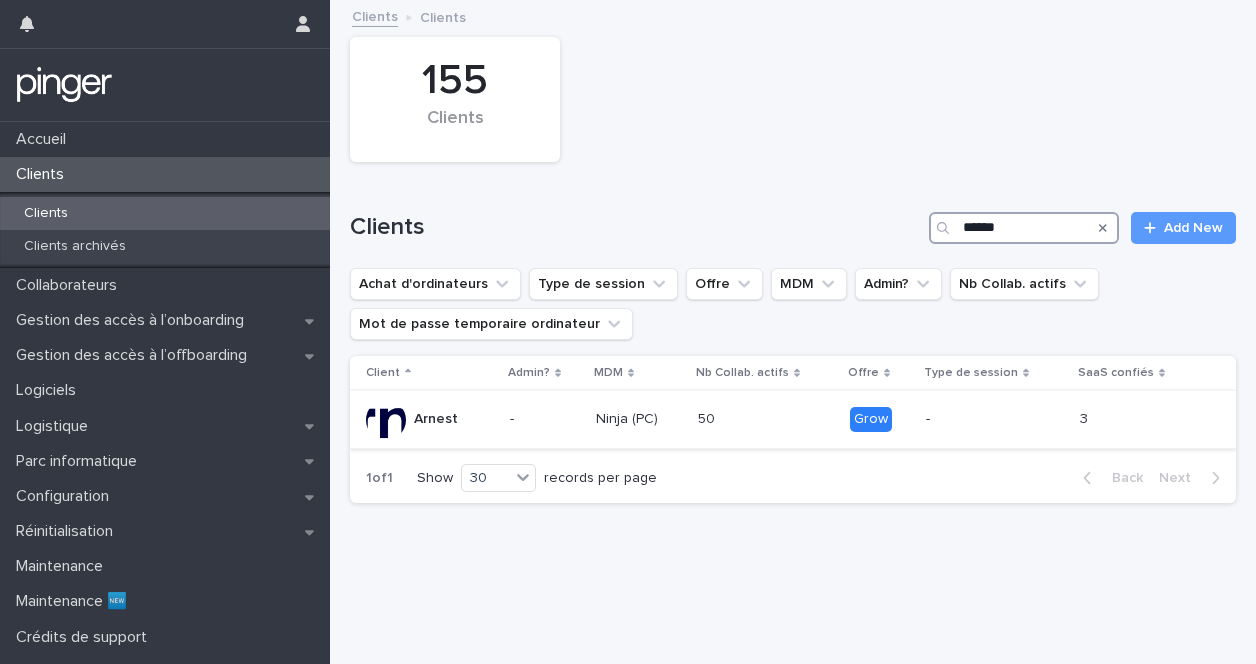 type on "******" 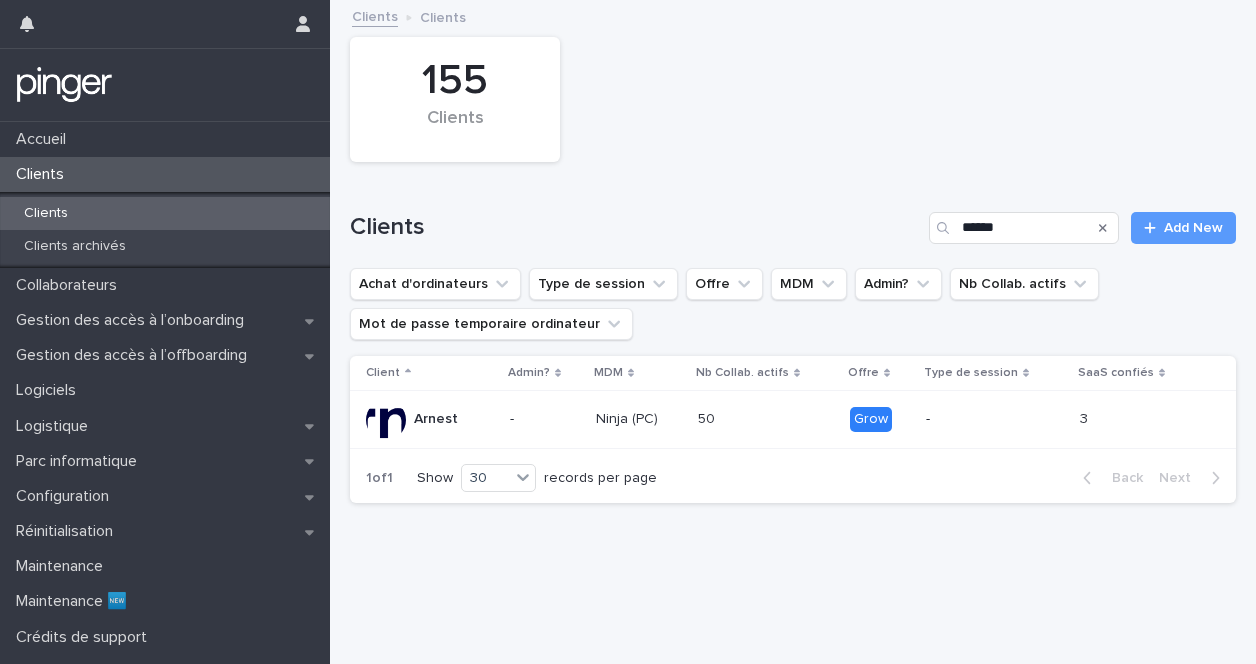 click on "Arnest" at bounding box center [436, 419] 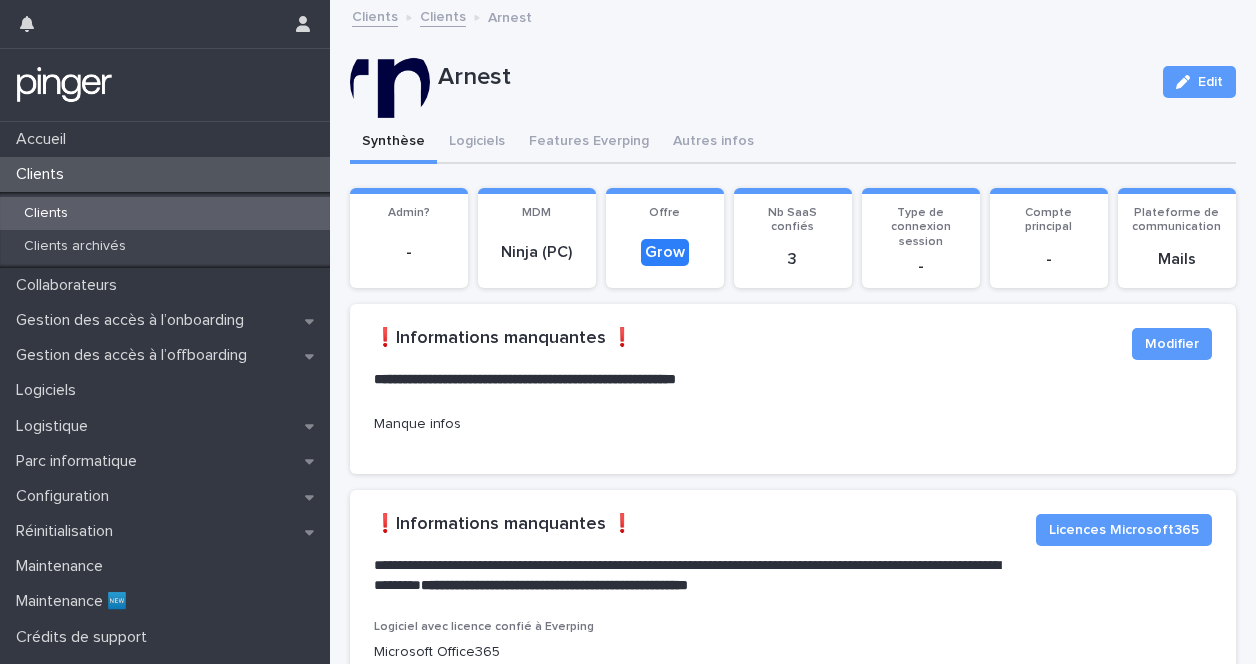 drag, startPoint x: 1190, startPoint y: 82, endPoint x: 1176, endPoint y: 162, distance: 81.21576 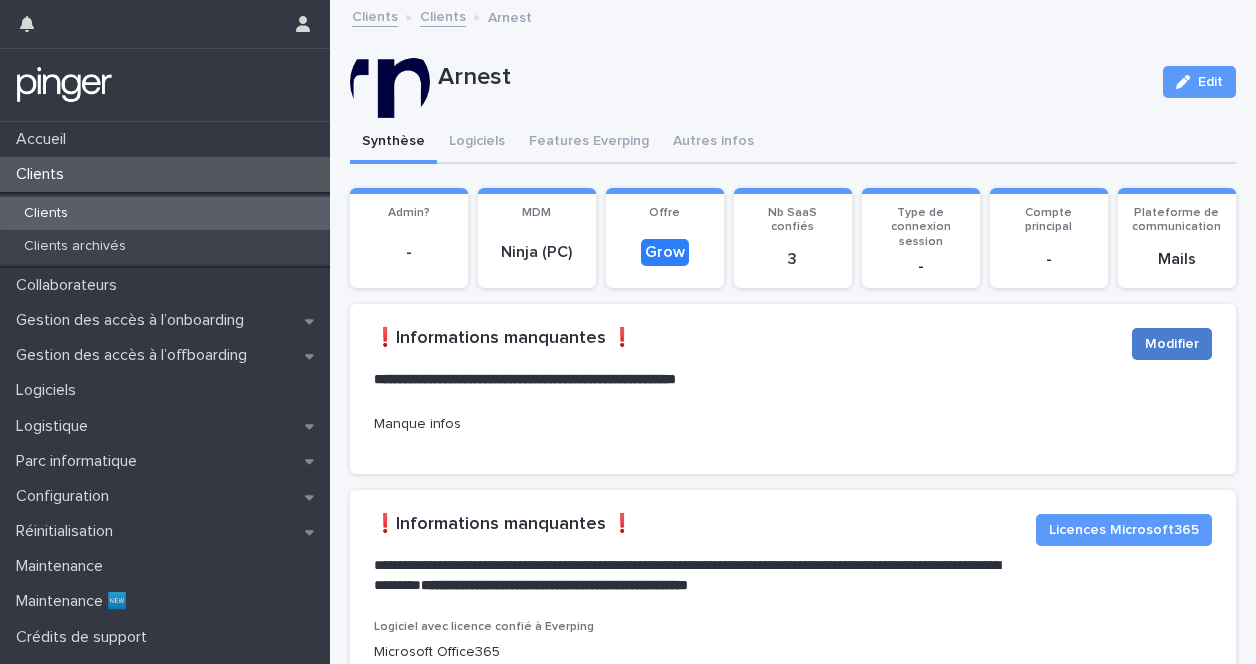 click on "Modifier" at bounding box center (1172, 344) 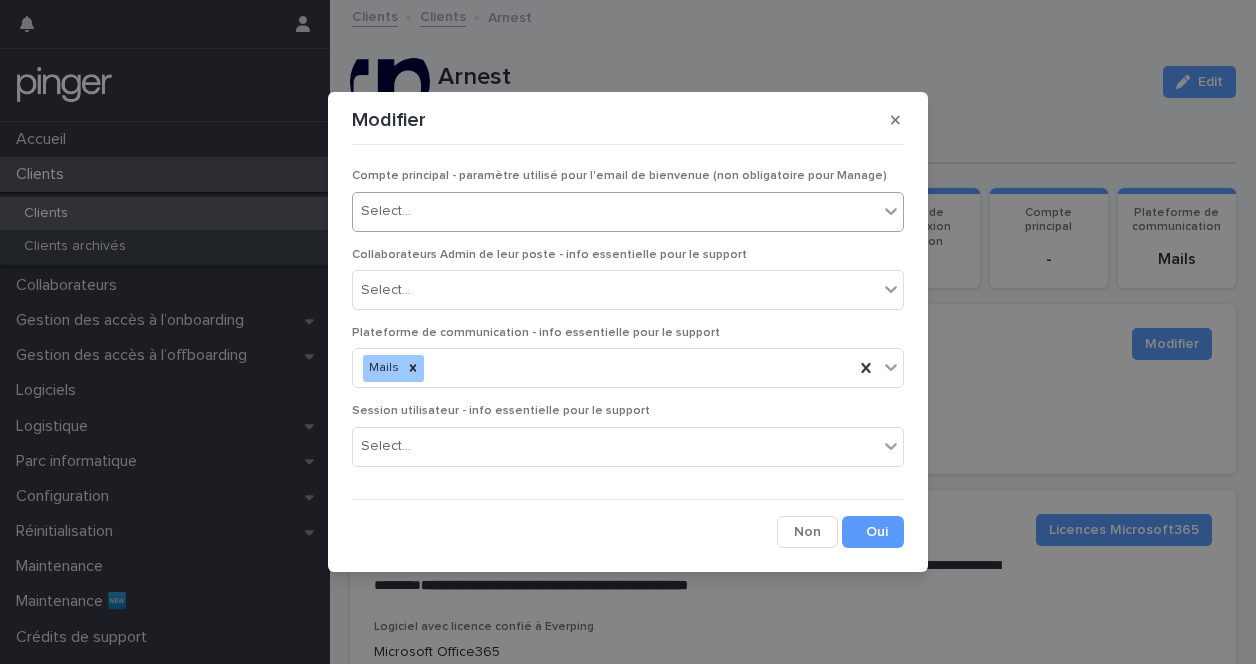 click on "Select..." at bounding box center (615, 211) 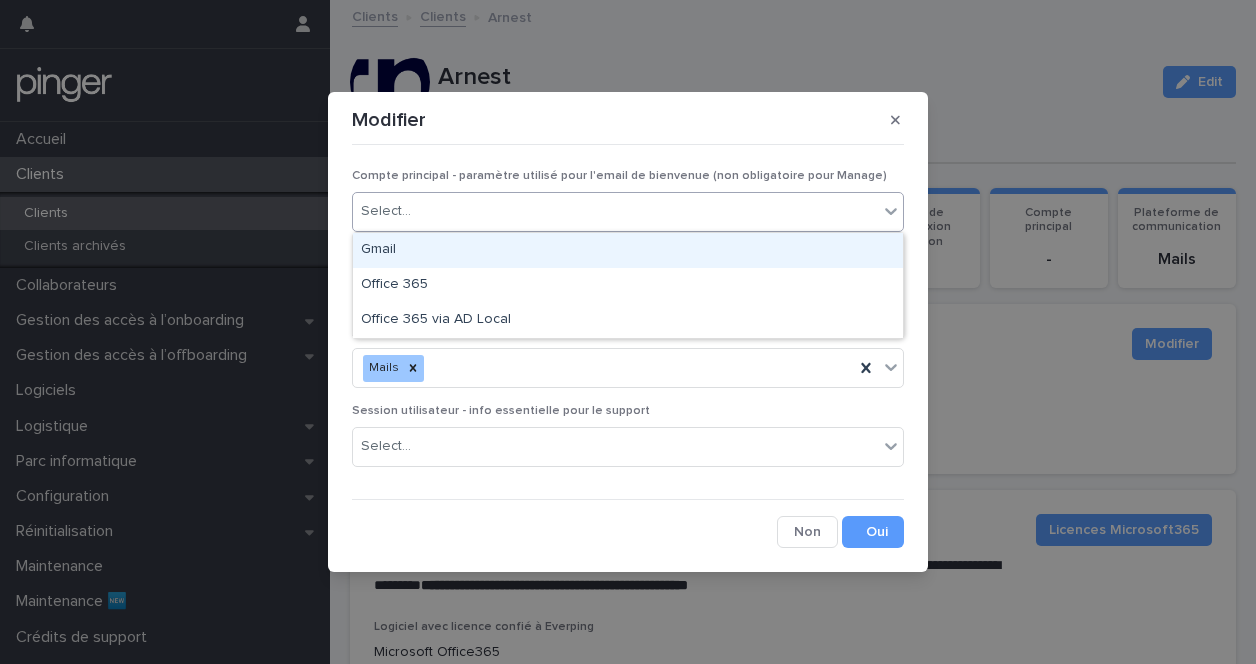 click on "Gmail" at bounding box center (628, 250) 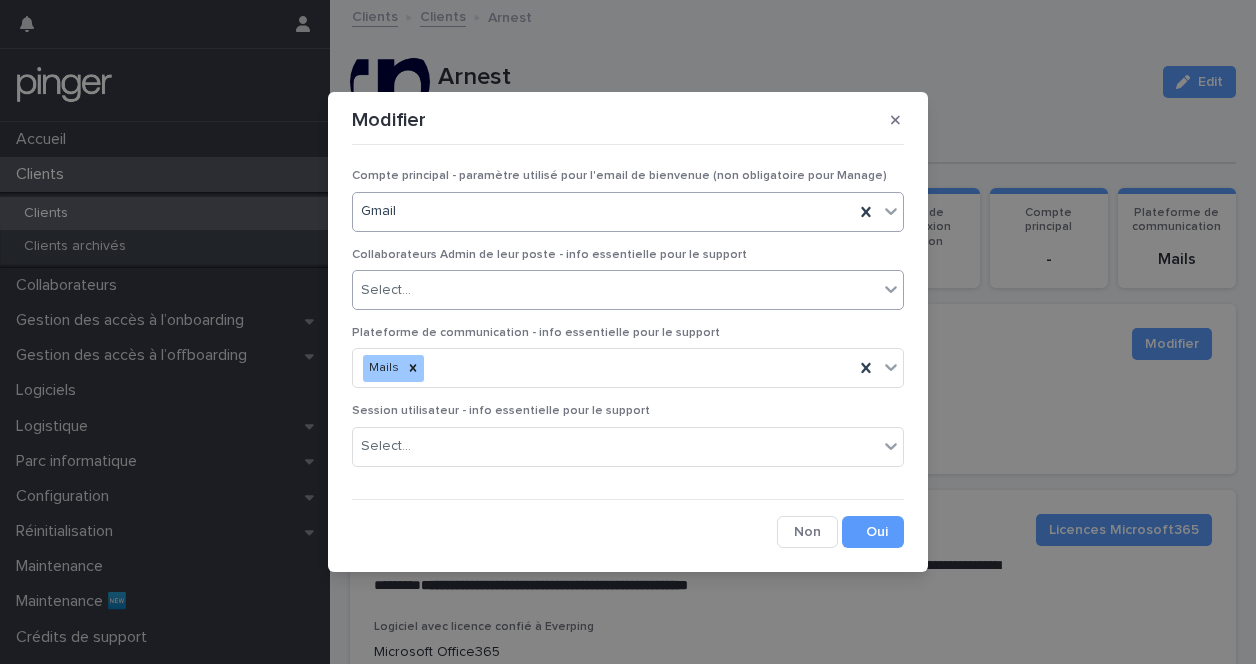click on "Select..." at bounding box center [615, 290] 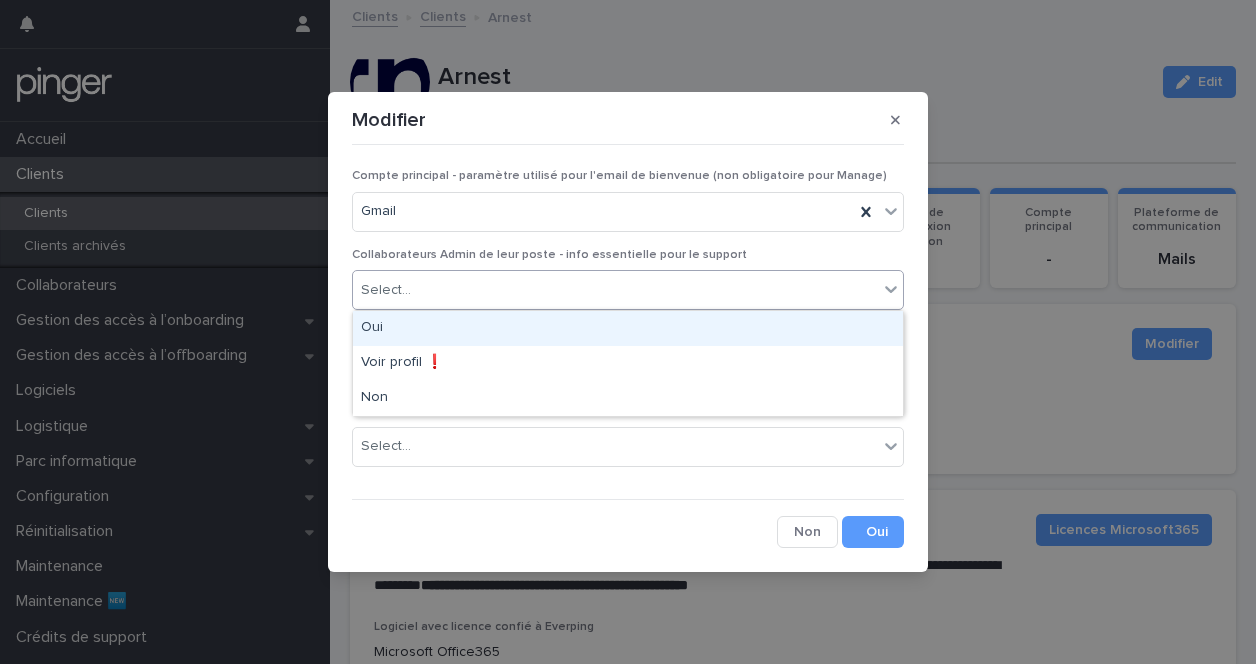 click on "Oui" at bounding box center [628, 328] 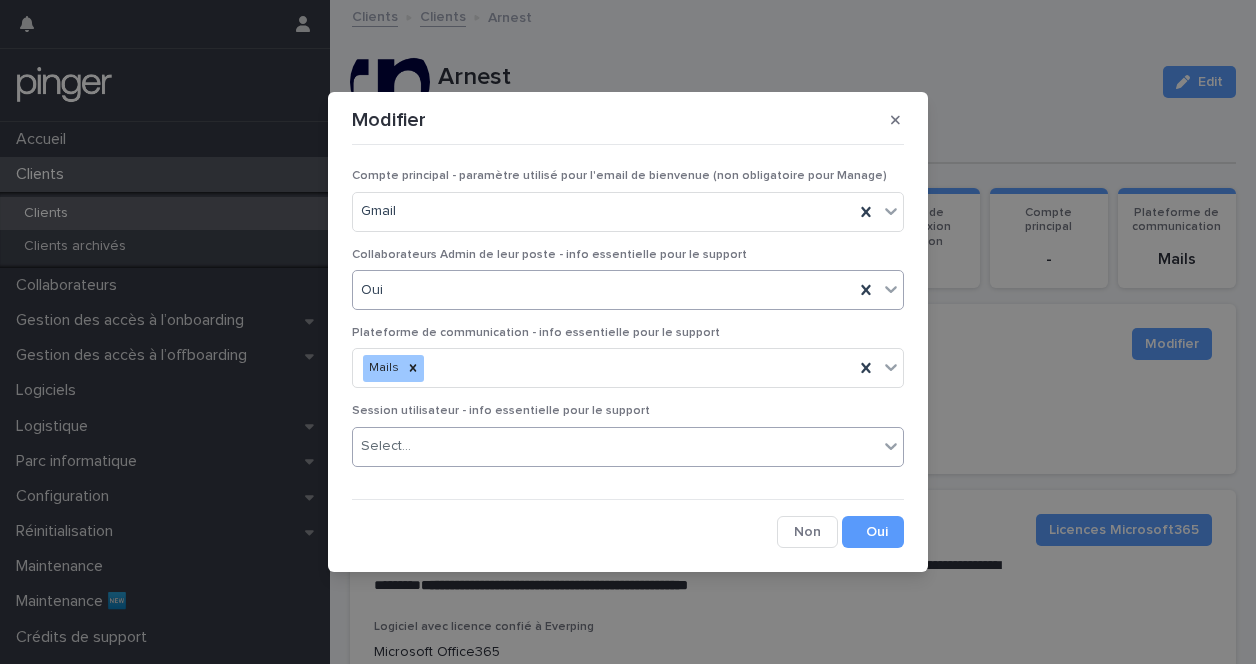 click on "Select..." at bounding box center [615, 446] 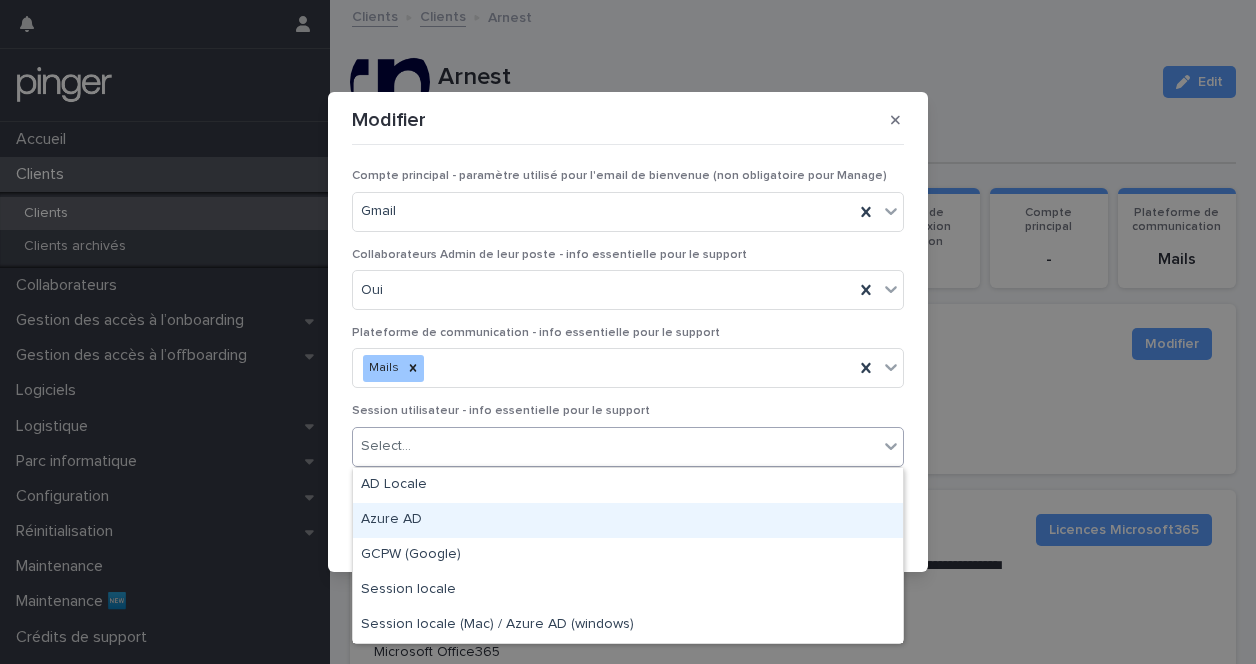 click on "Azure AD" at bounding box center [628, 520] 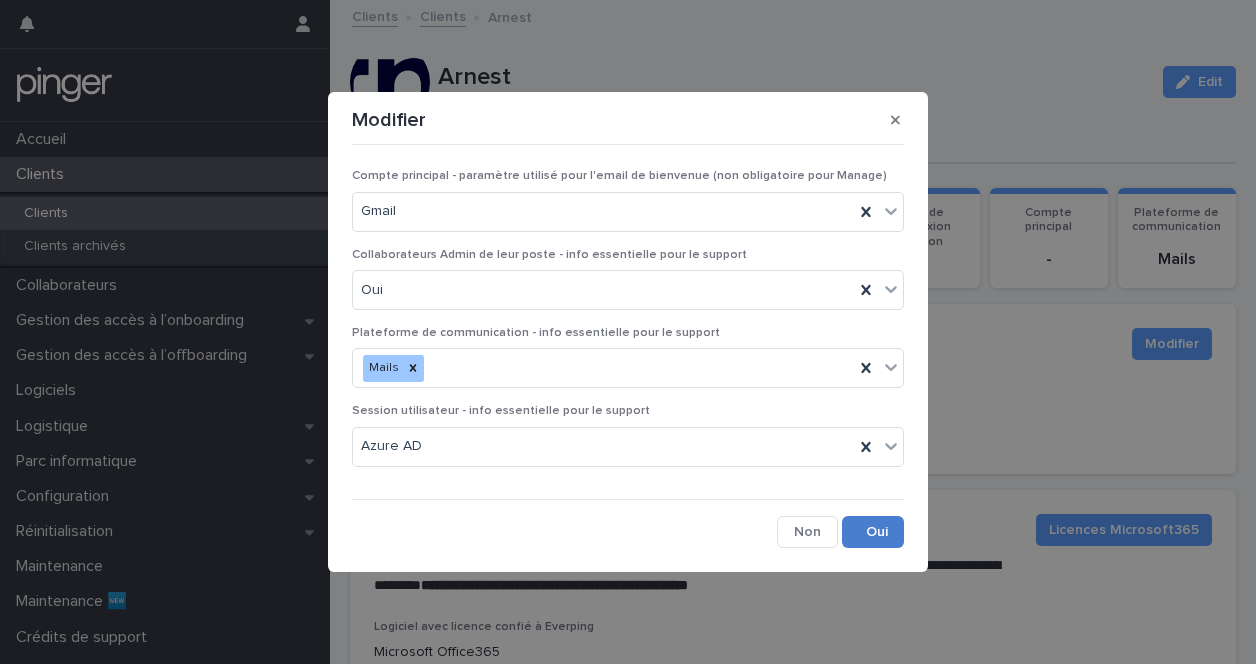 drag, startPoint x: 809, startPoint y: 550, endPoint x: 871, endPoint y: 526, distance: 66.48308 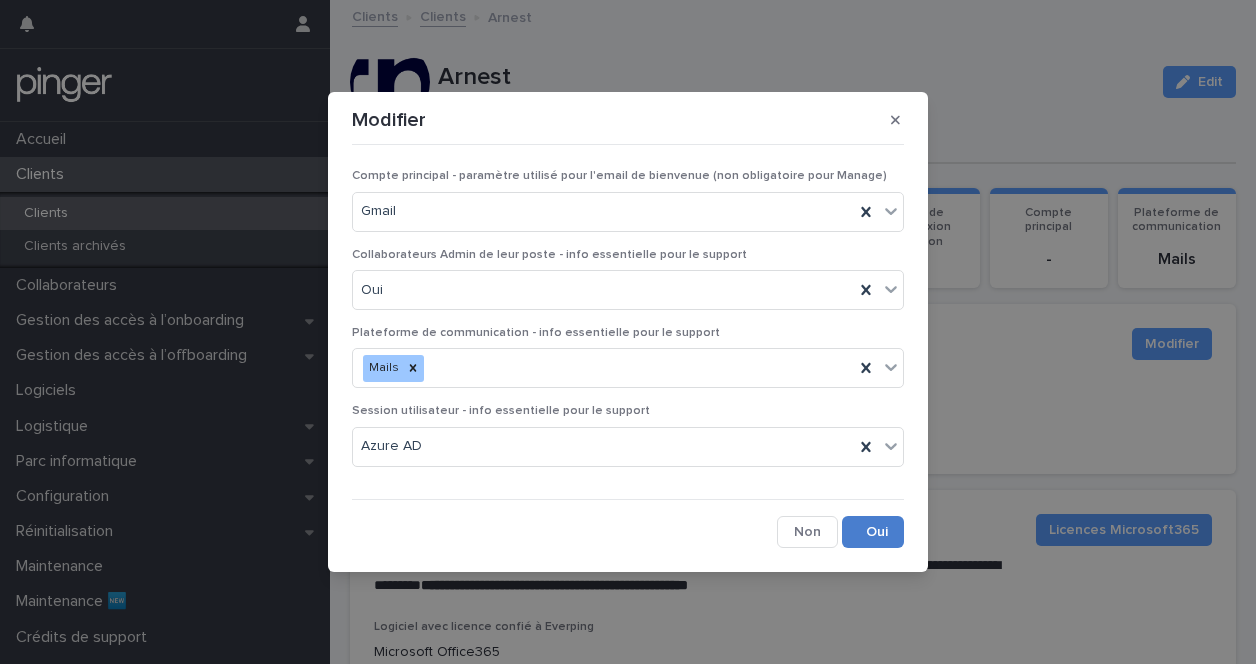 click on "Save" at bounding box center (873, 532) 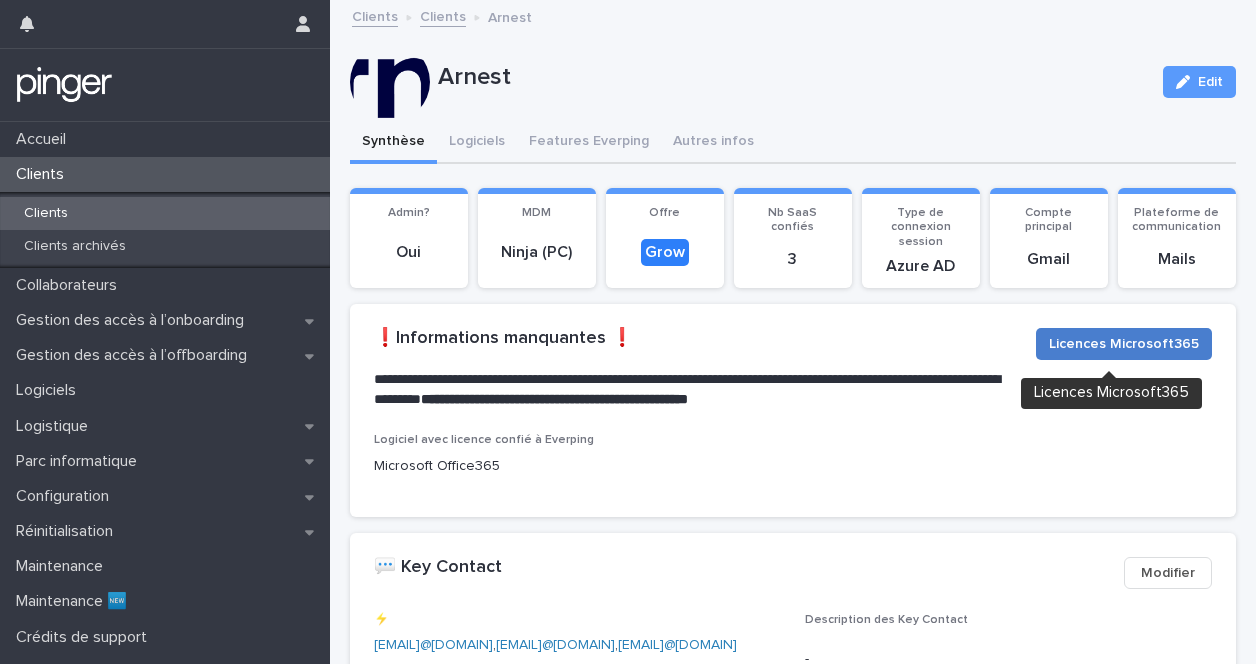 click on "Licences Microsoft365" at bounding box center (1124, 344) 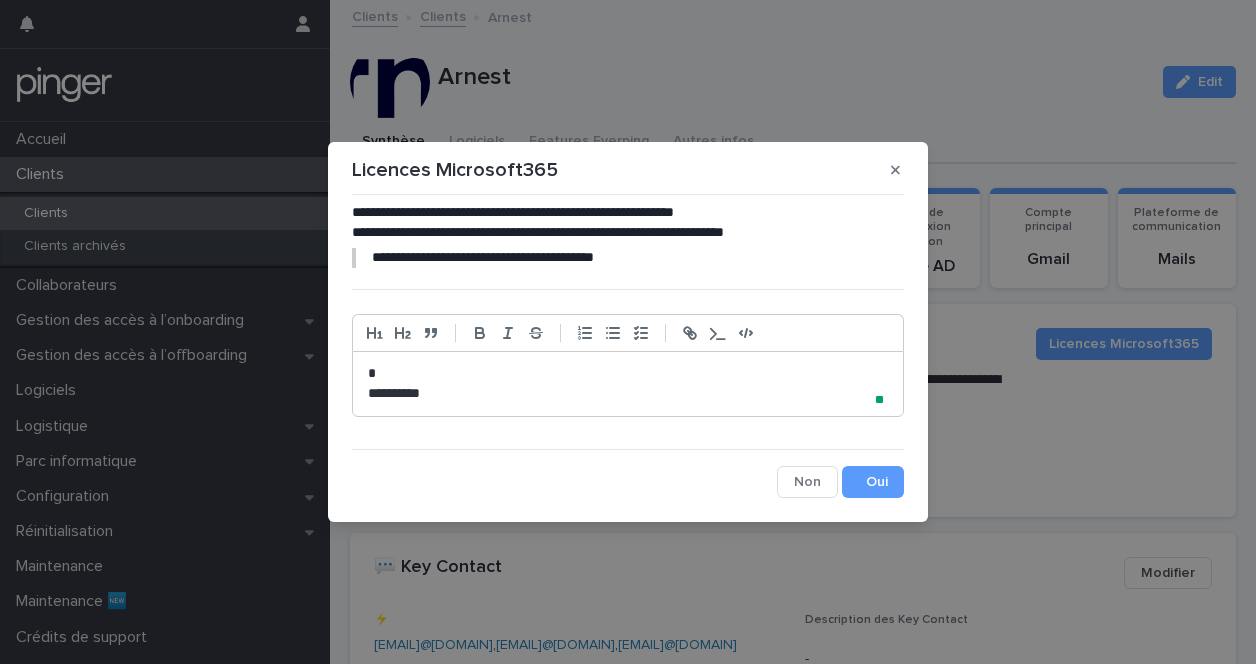 click on "**********" at bounding box center (628, 384) 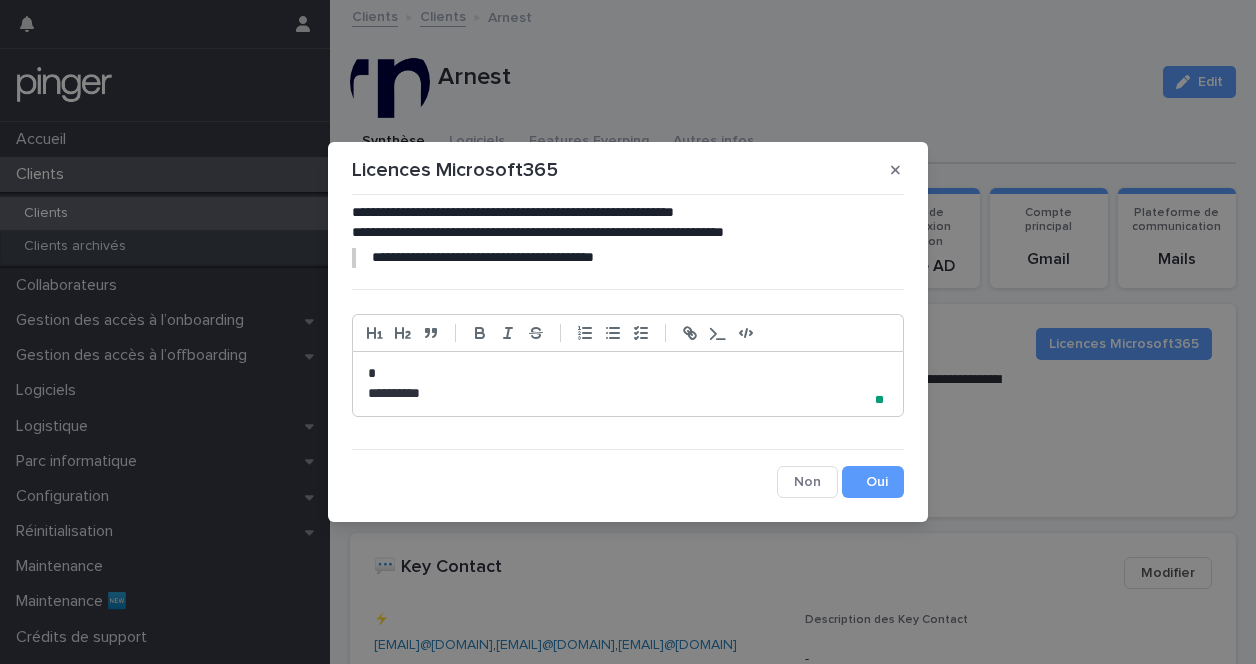 type 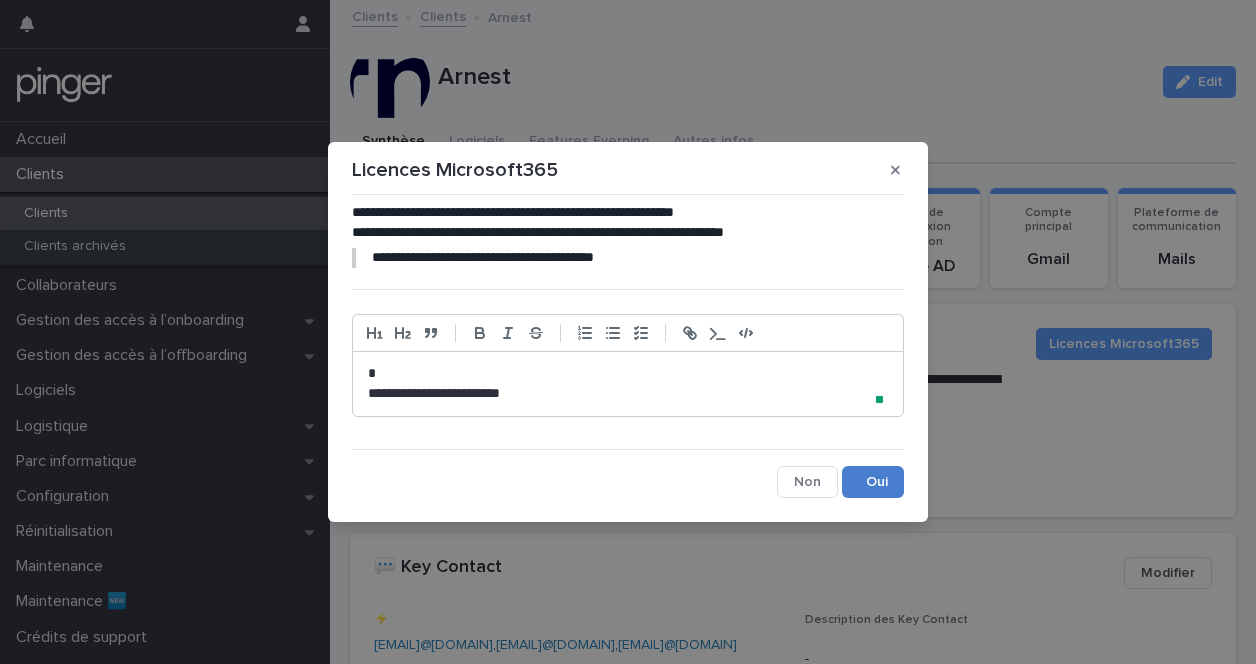click on "Save" at bounding box center [873, 482] 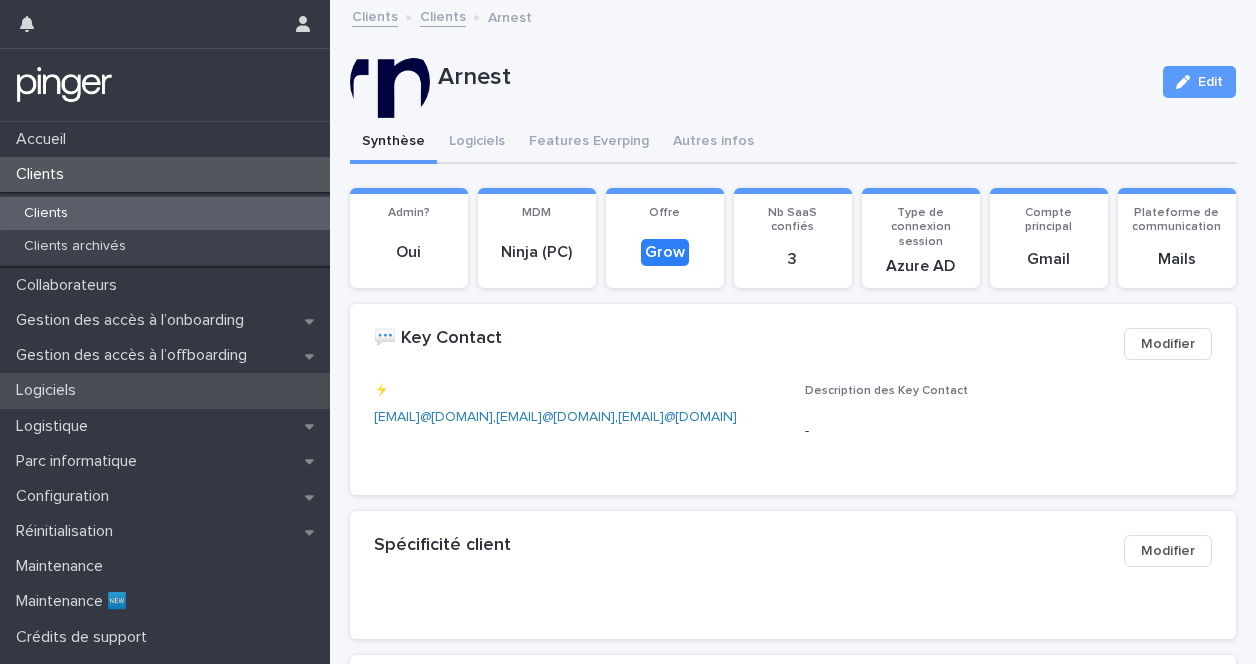 click on "Logiciels" at bounding box center [50, 390] 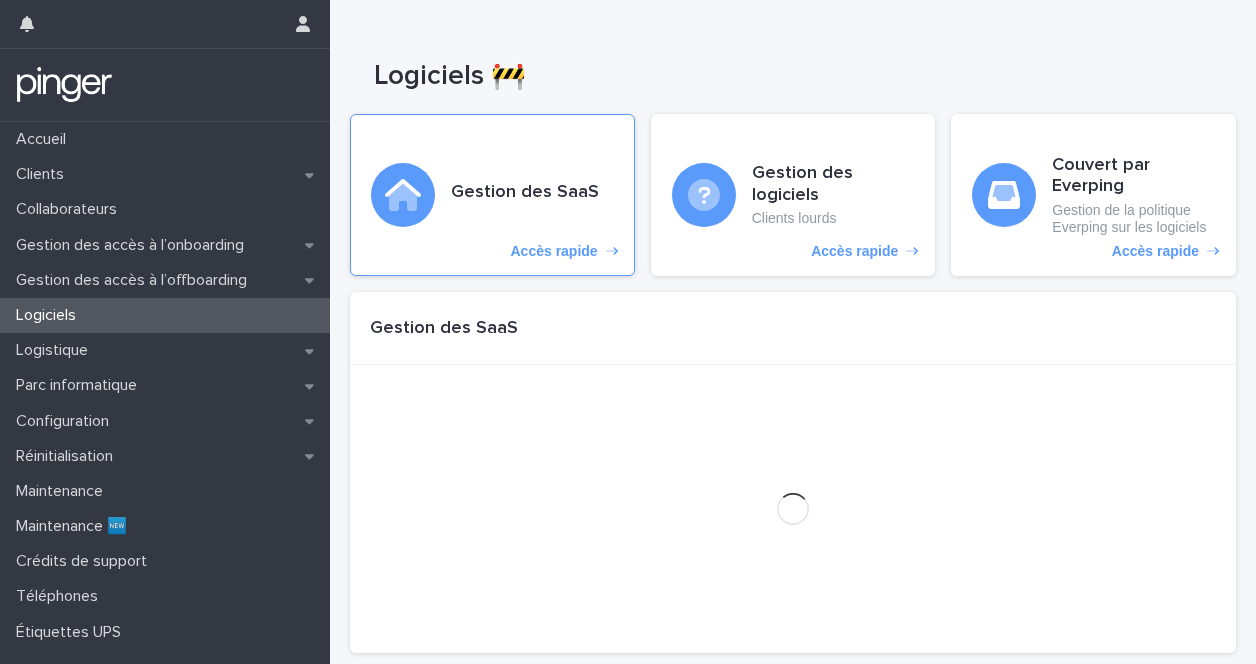 click on "Gestion des SaaS Accès rapide" at bounding box center (492, 195) 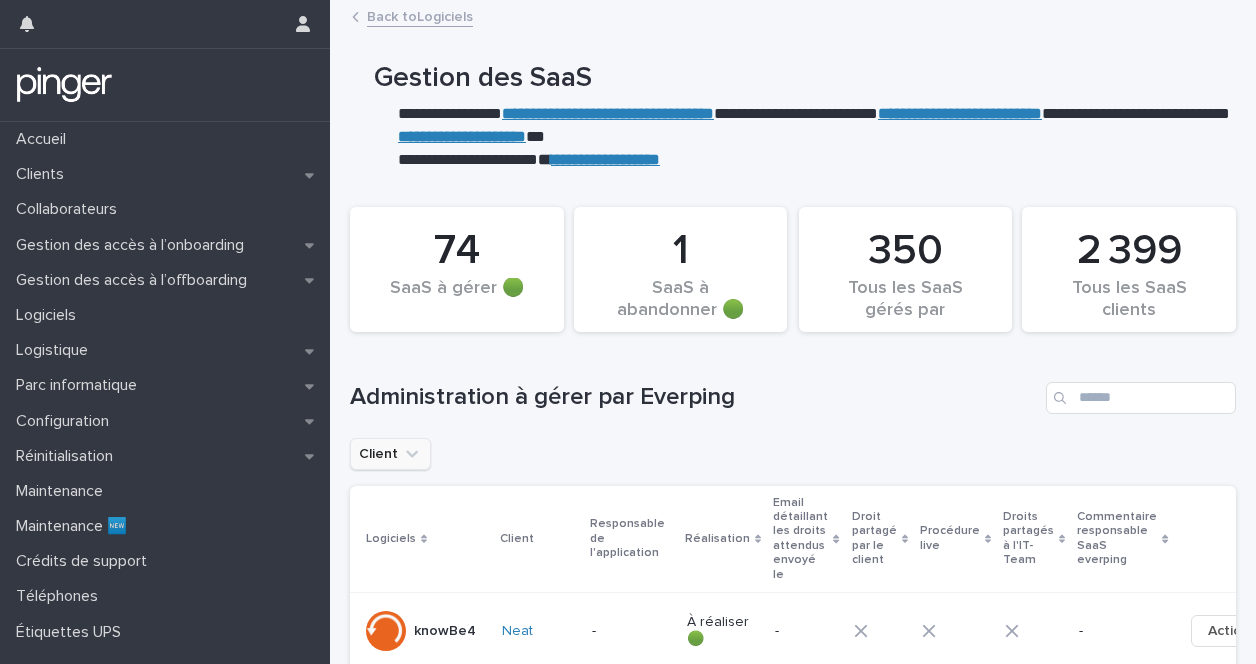 click on "Client" at bounding box center [390, 454] 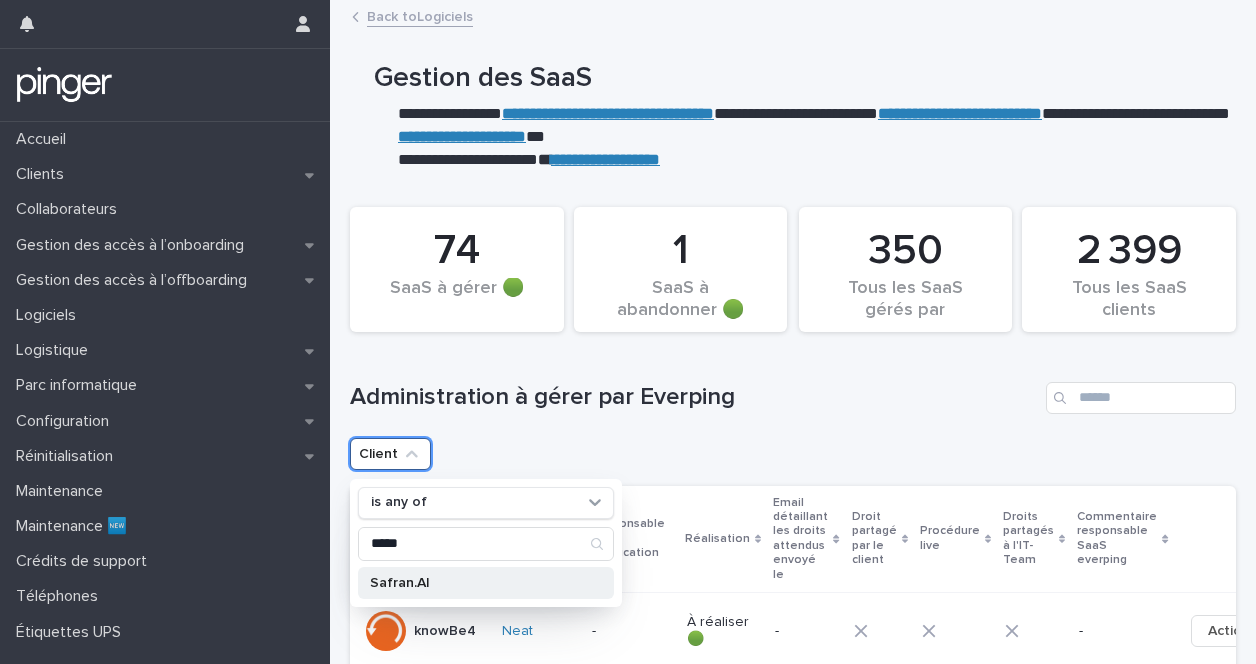 type on "*****" 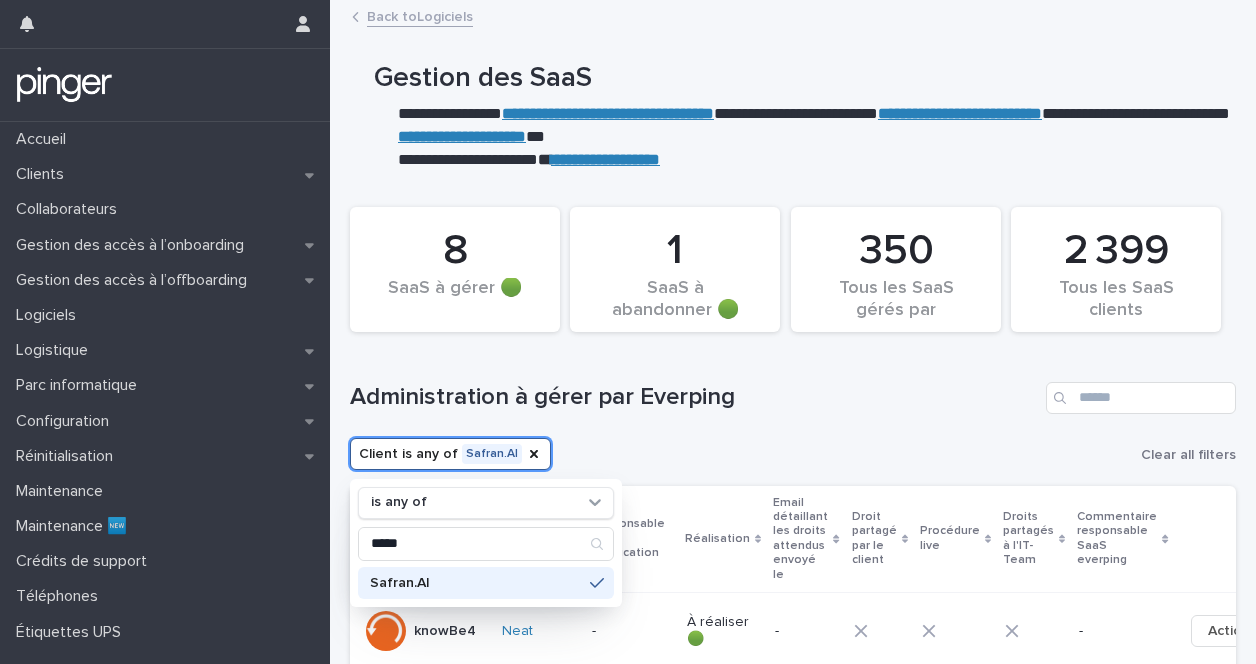 click on "Administration à gérer par Everping" at bounding box center (694, 397) 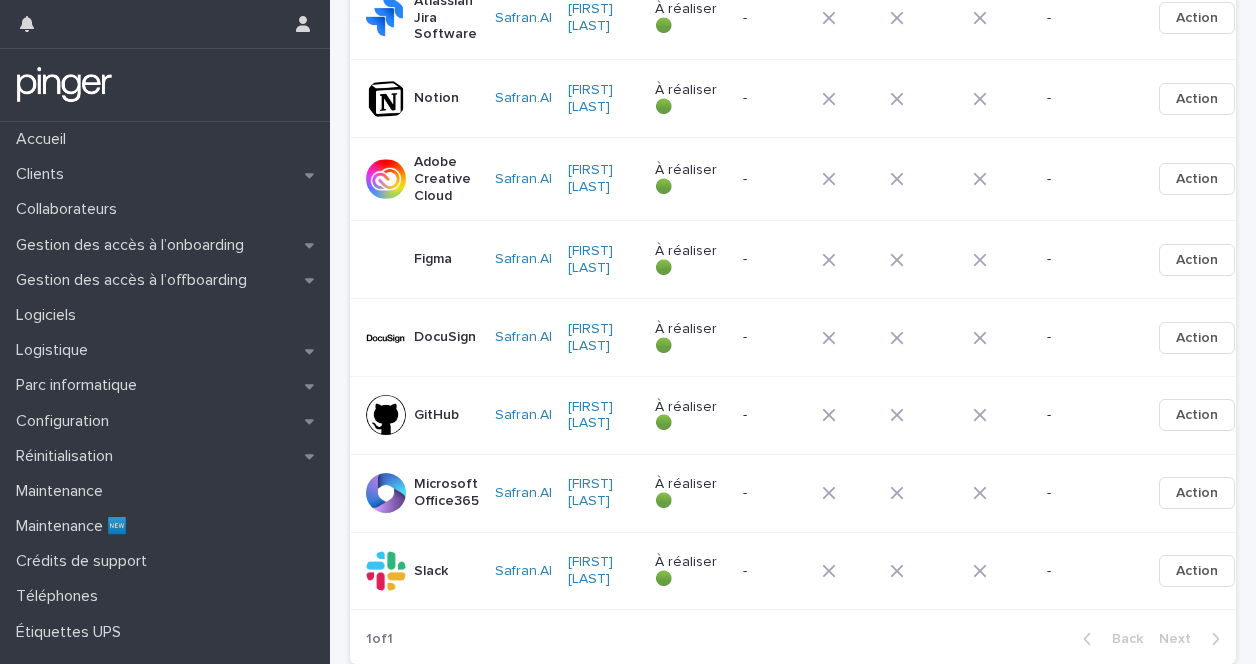 scroll, scrollTop: 614, scrollLeft: 0, axis: vertical 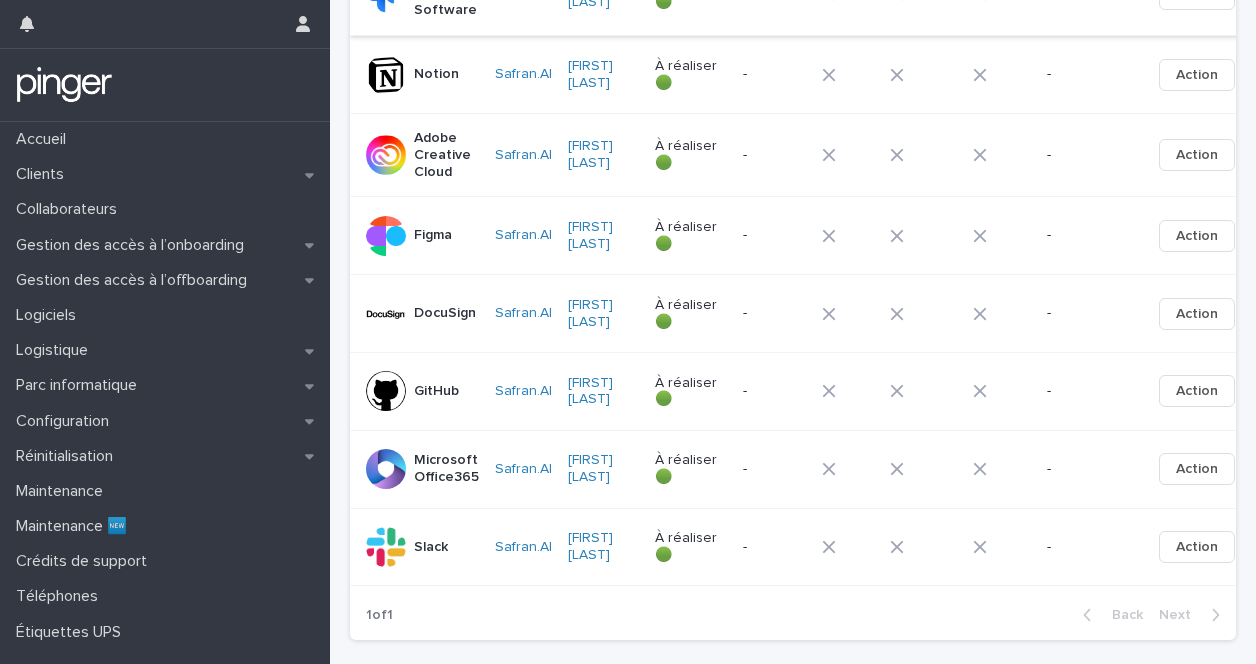 type 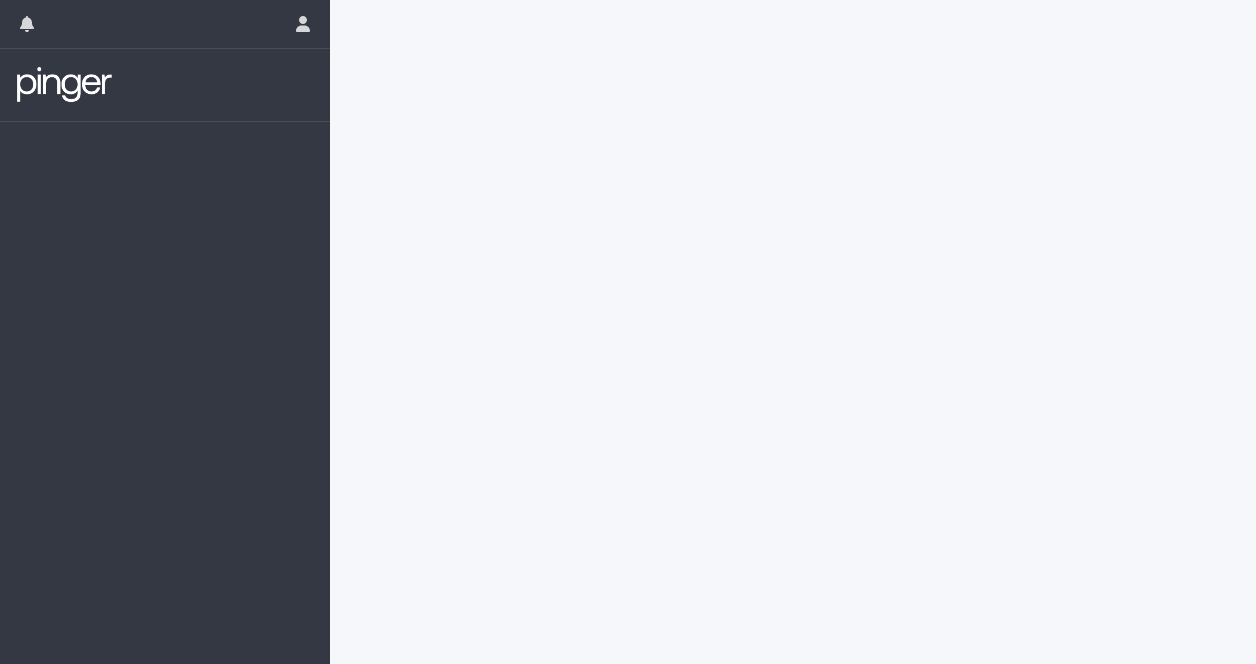 scroll, scrollTop: 0, scrollLeft: 0, axis: both 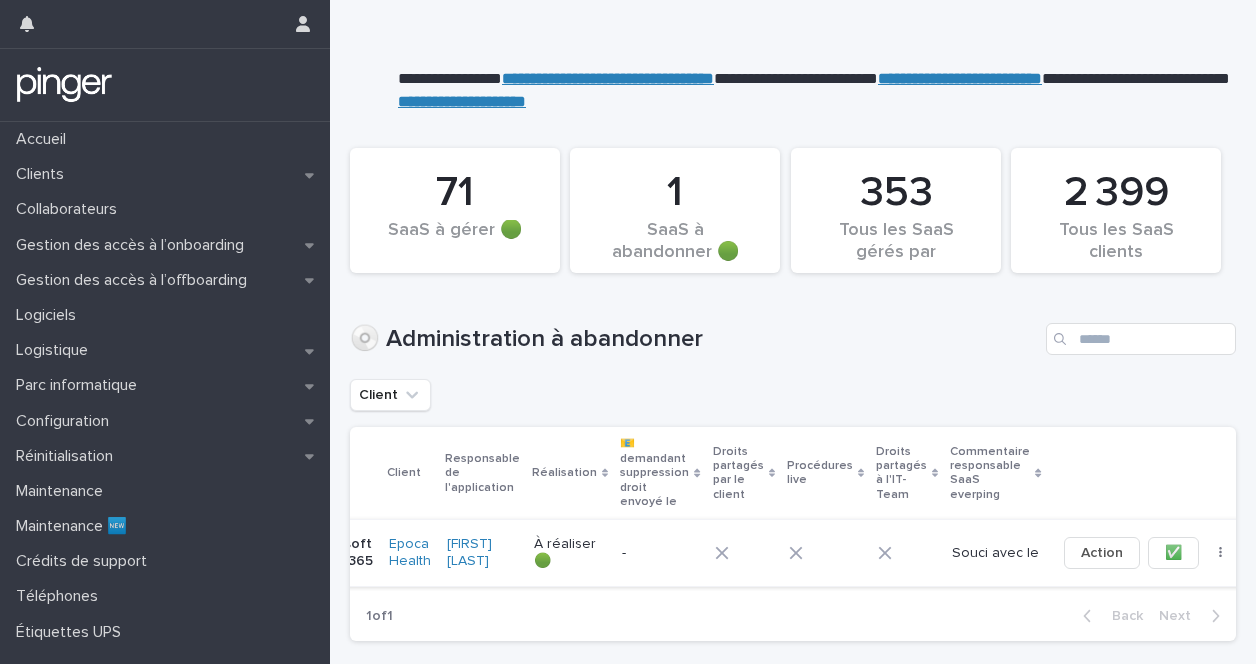 click on "✅" at bounding box center (1173, 553) 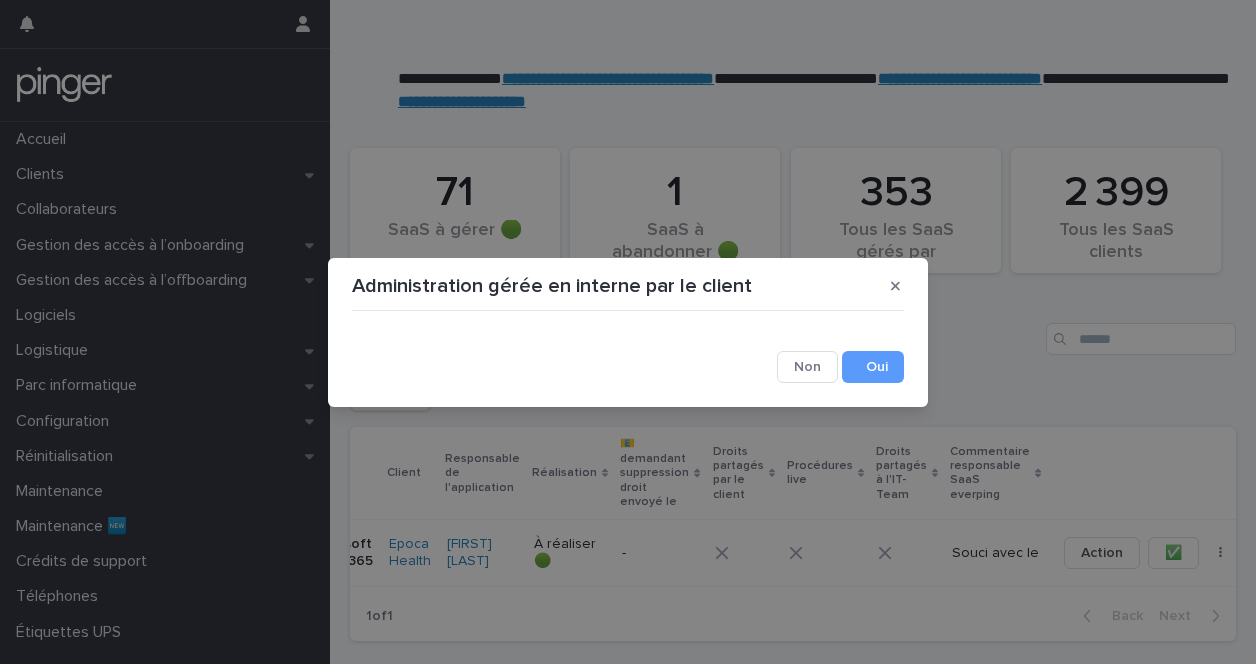 click on "Save" at bounding box center (873, 367) 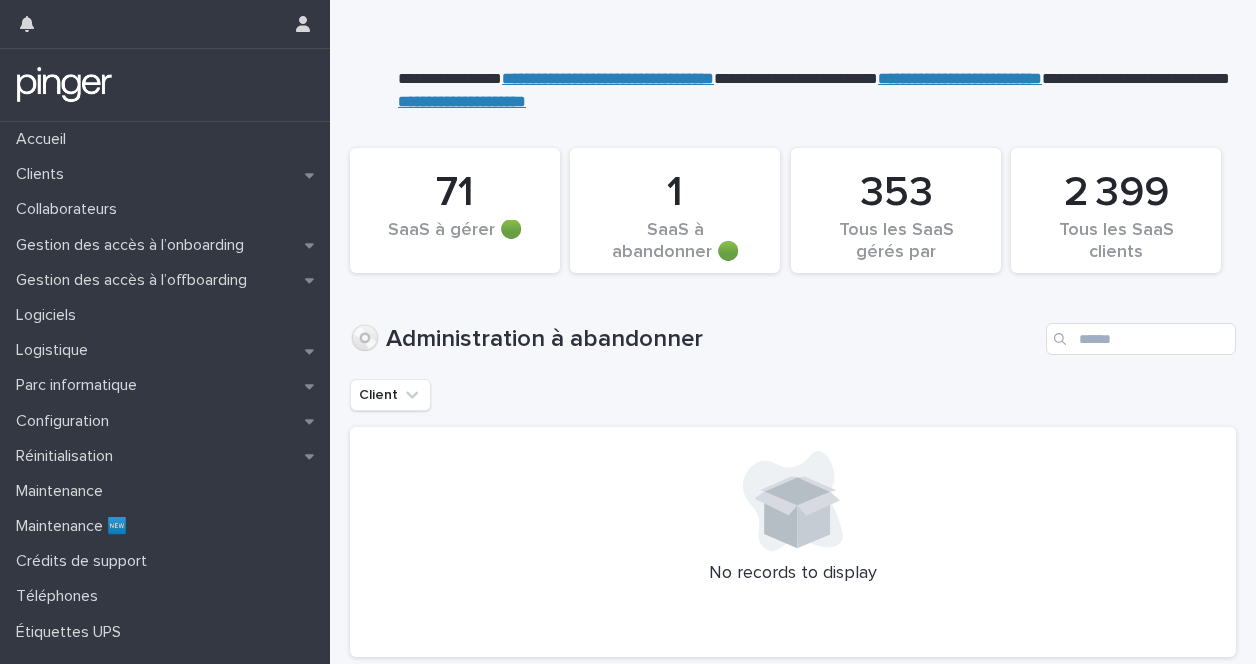 click on "**********" at bounding box center (608, 78) 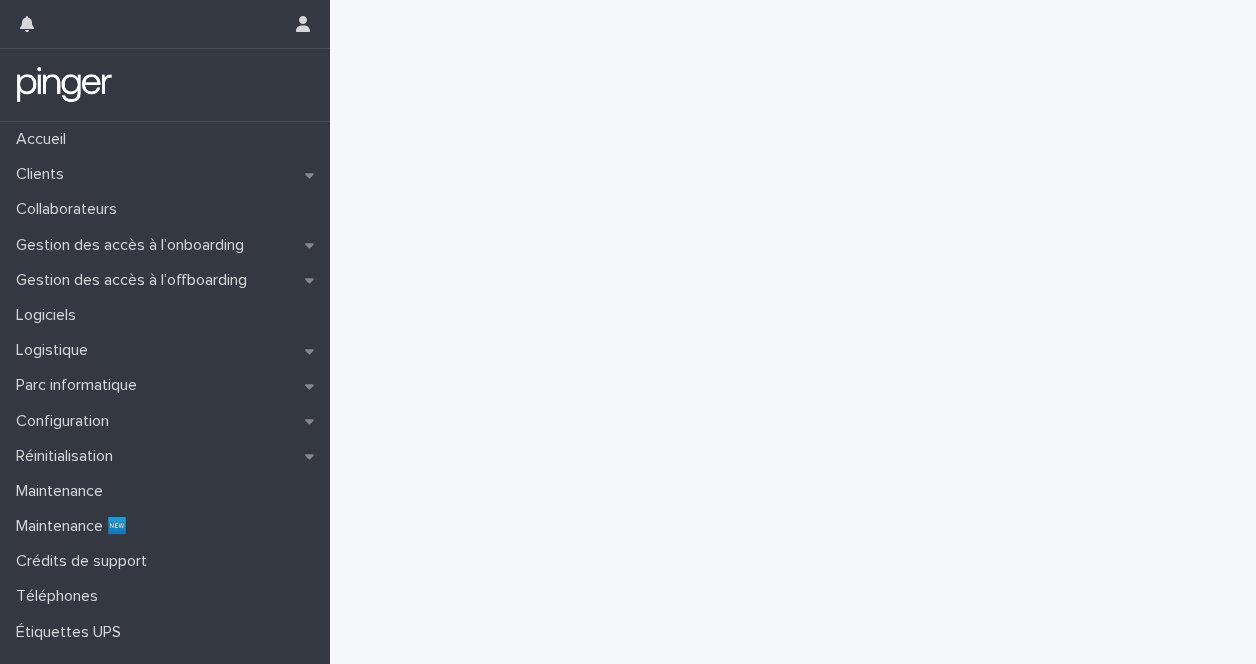 scroll, scrollTop: 0, scrollLeft: 0, axis: both 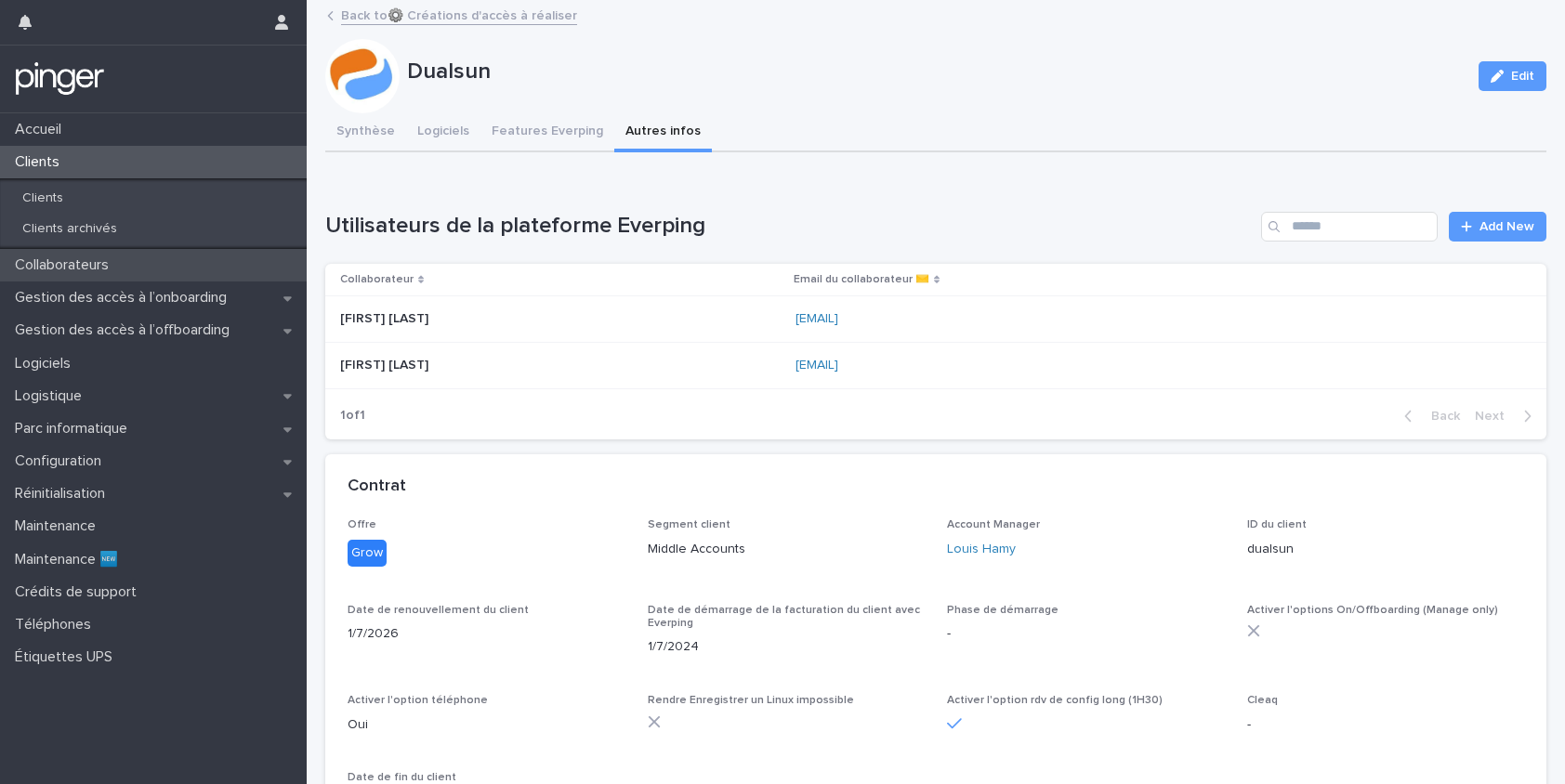 click on "Collaborateurs" at bounding box center (65, 265) 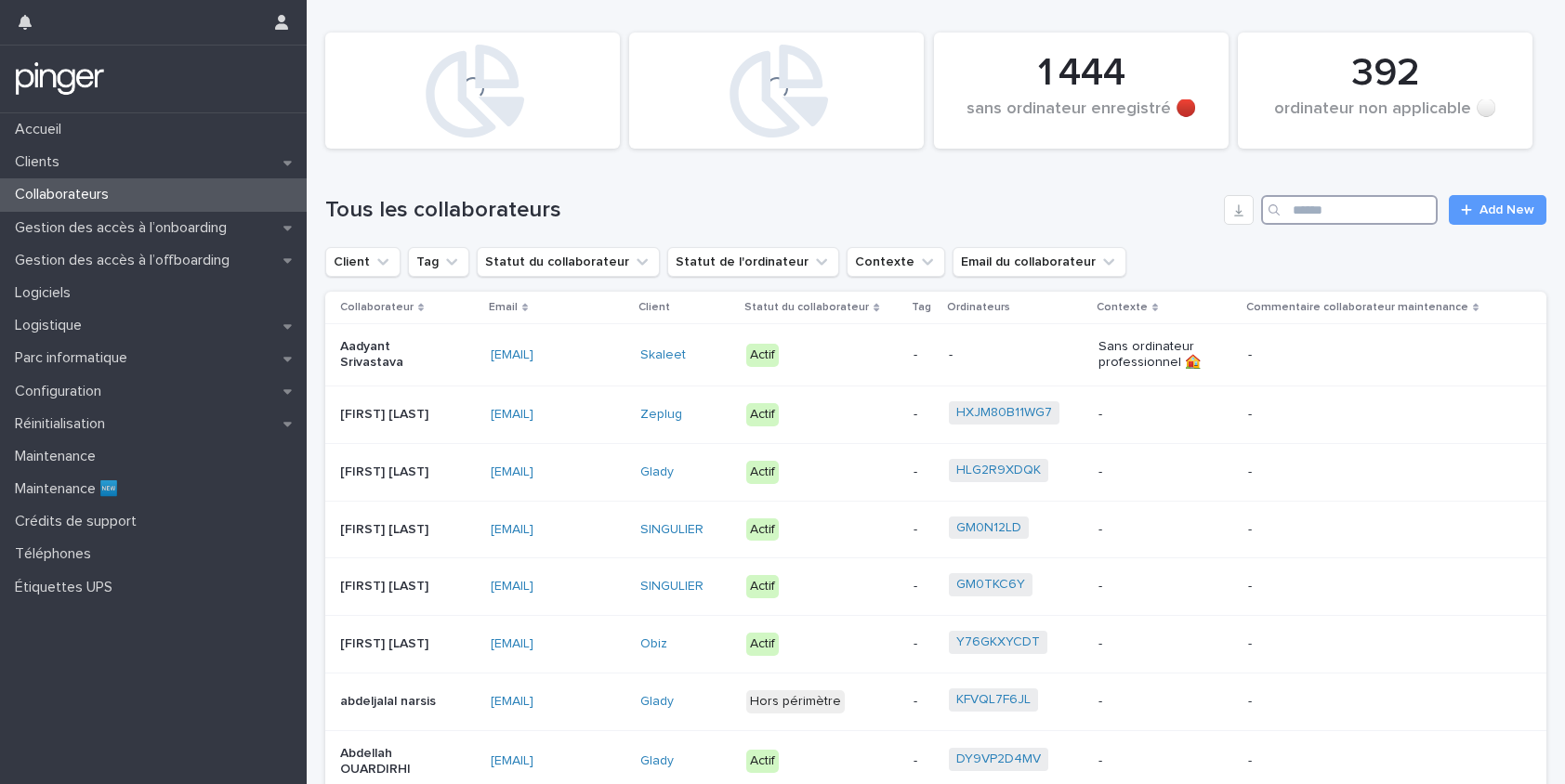 click at bounding box center (1349, 210) 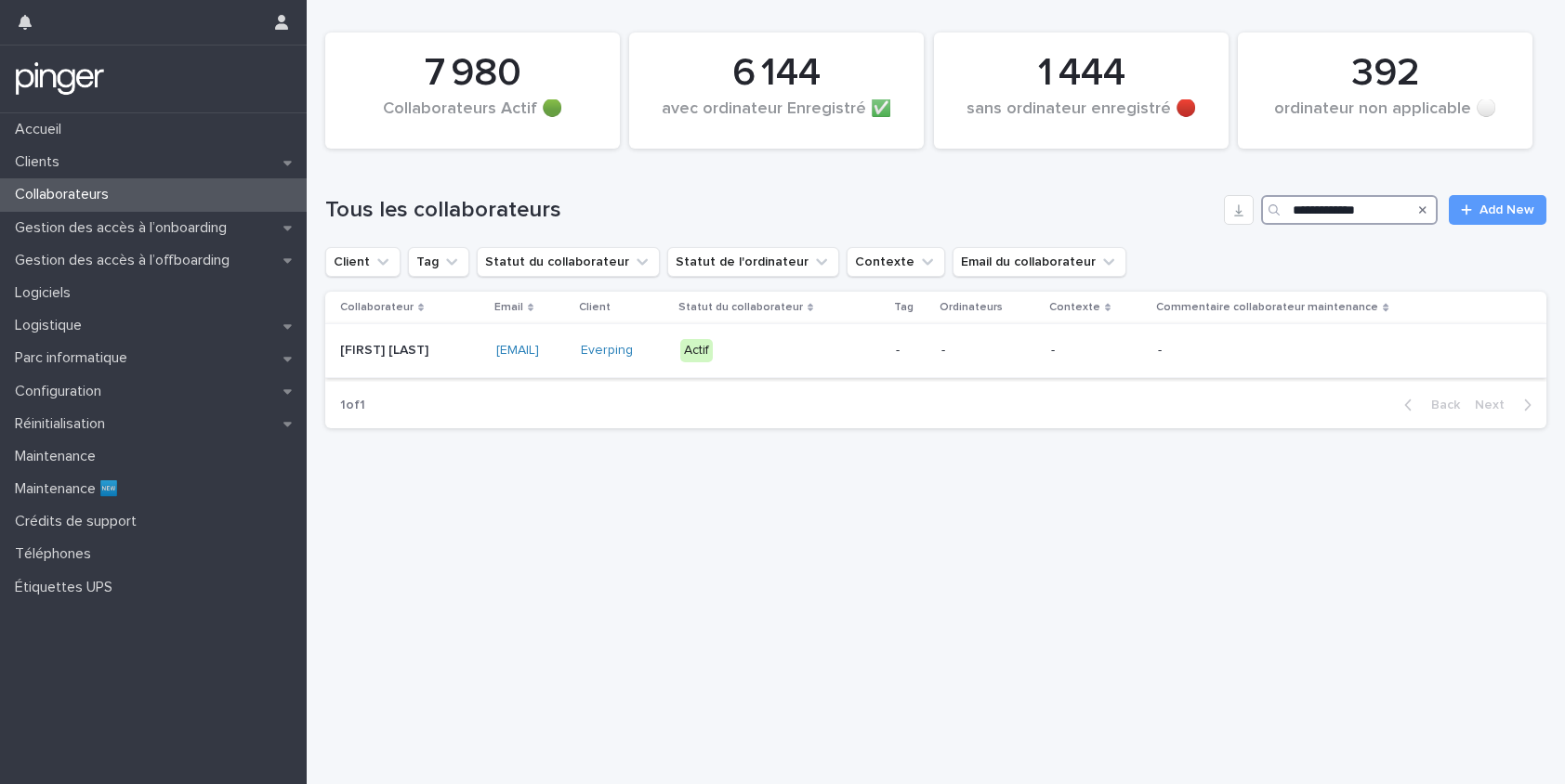 type on "**********" 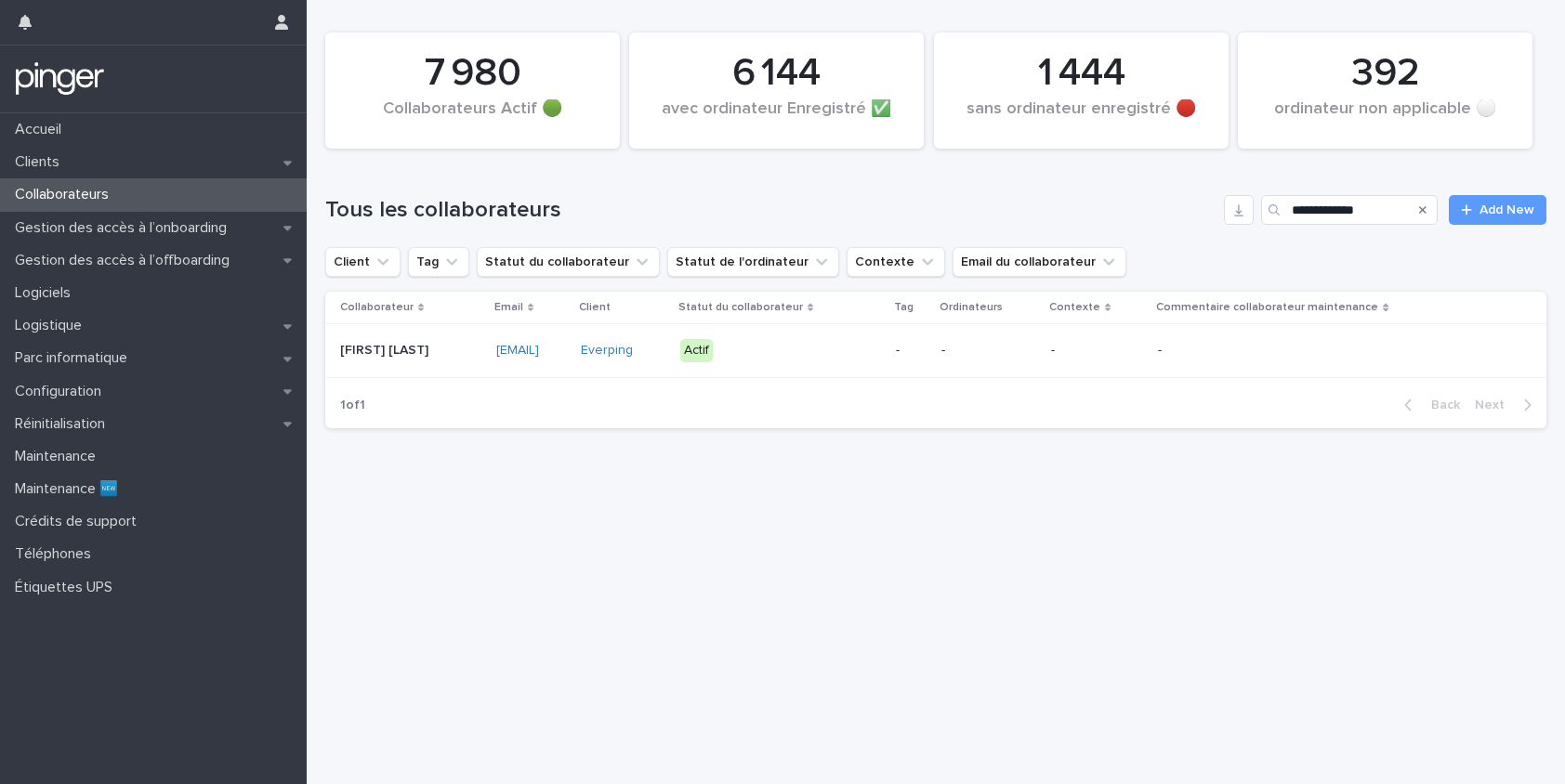 click on "Jeffry Richardson" at bounding box center (398, 350) 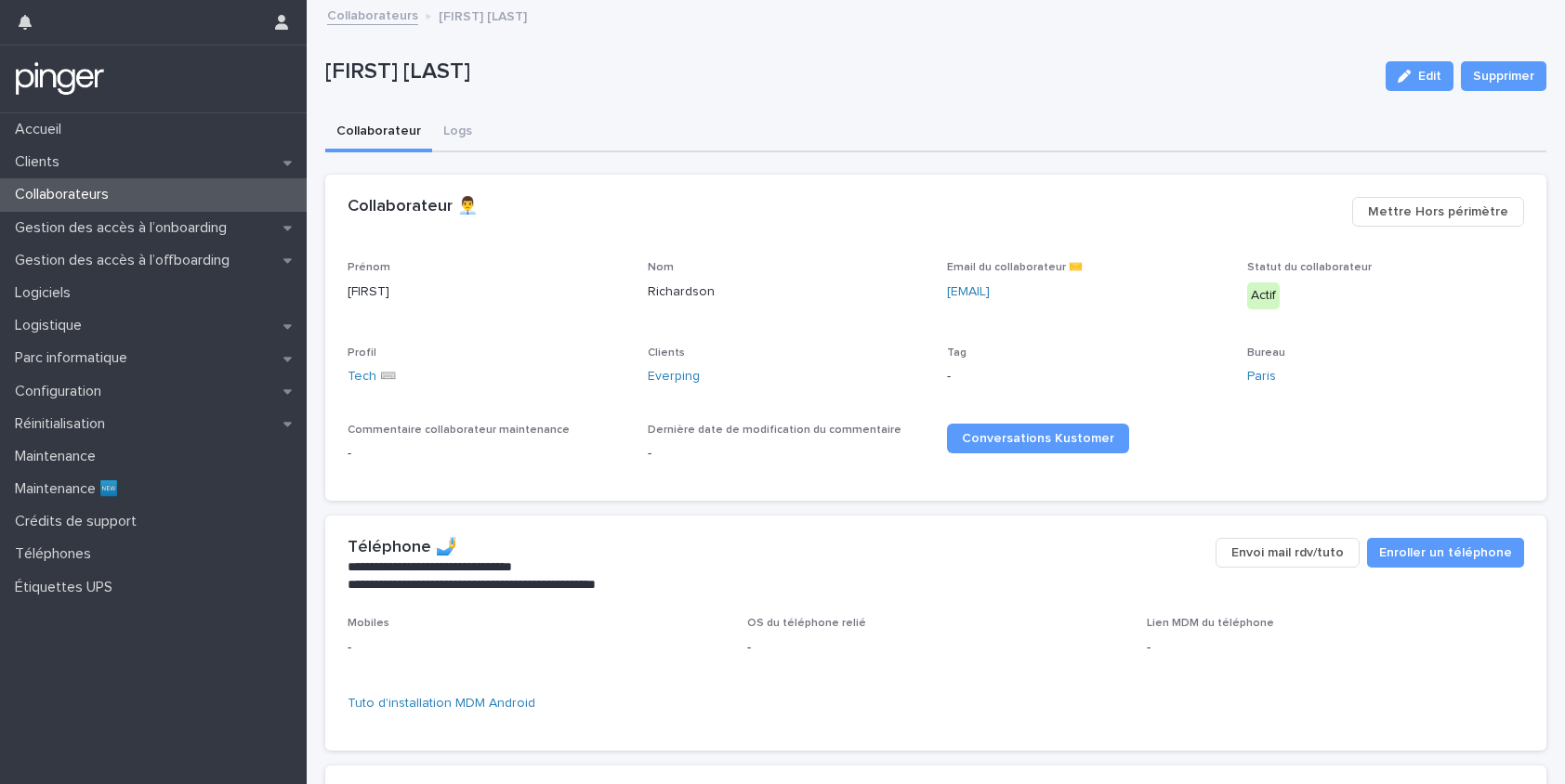 scroll, scrollTop: 417, scrollLeft: 0, axis: vertical 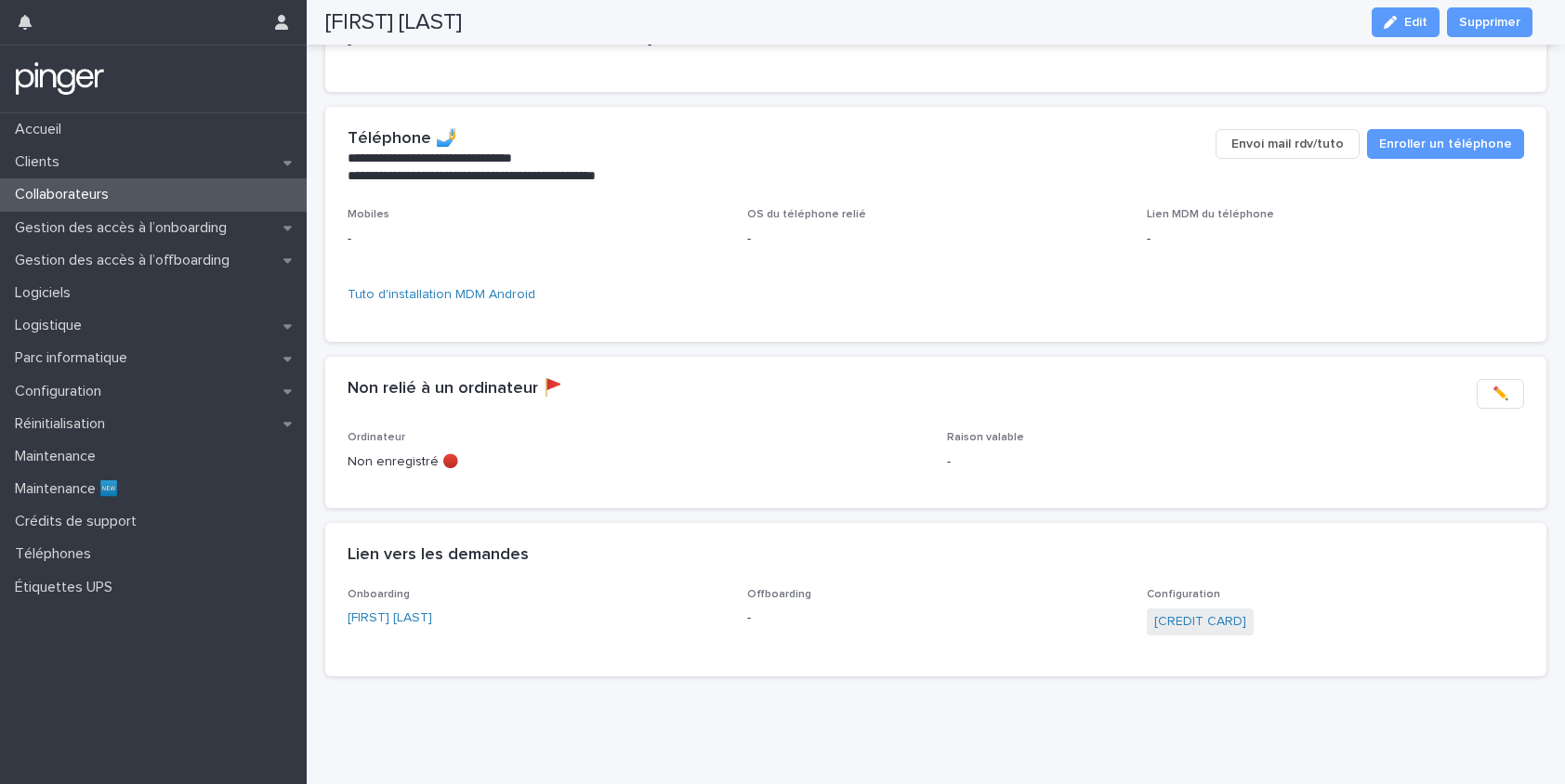 drag, startPoint x: 477, startPoint y: 453, endPoint x: 528, endPoint y: 464, distance: 52.17279 